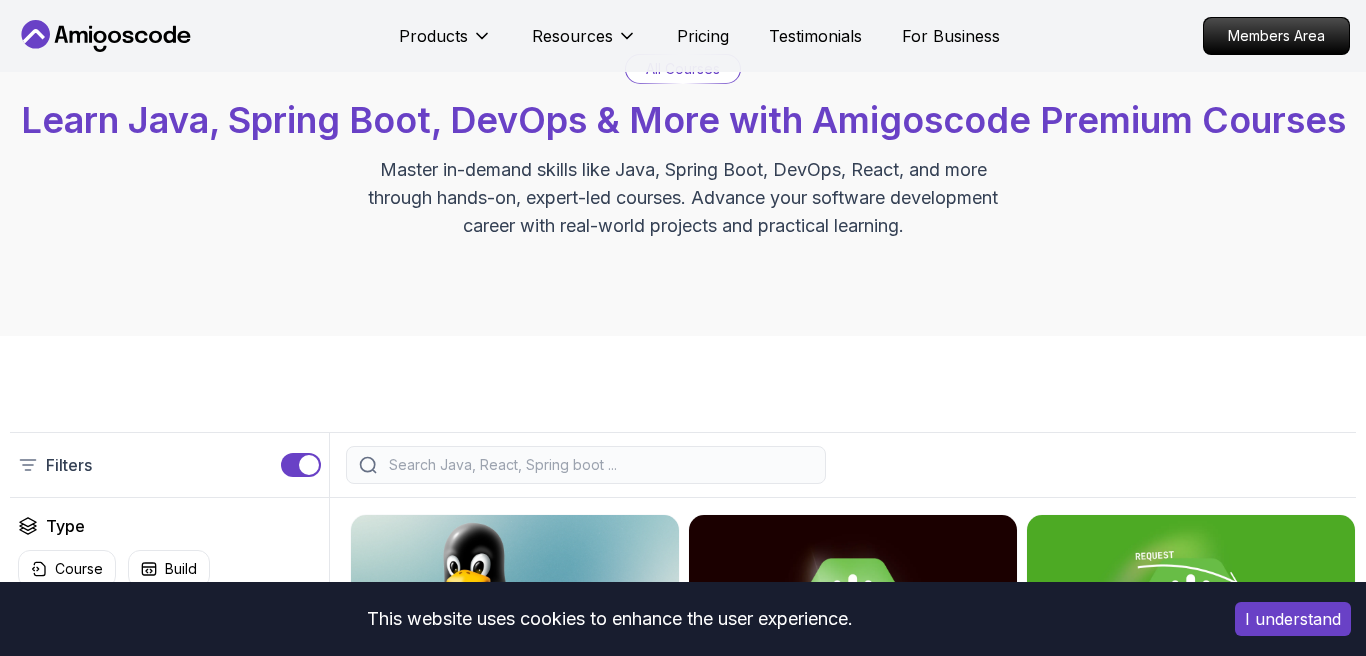 scroll, scrollTop: 114, scrollLeft: 0, axis: vertical 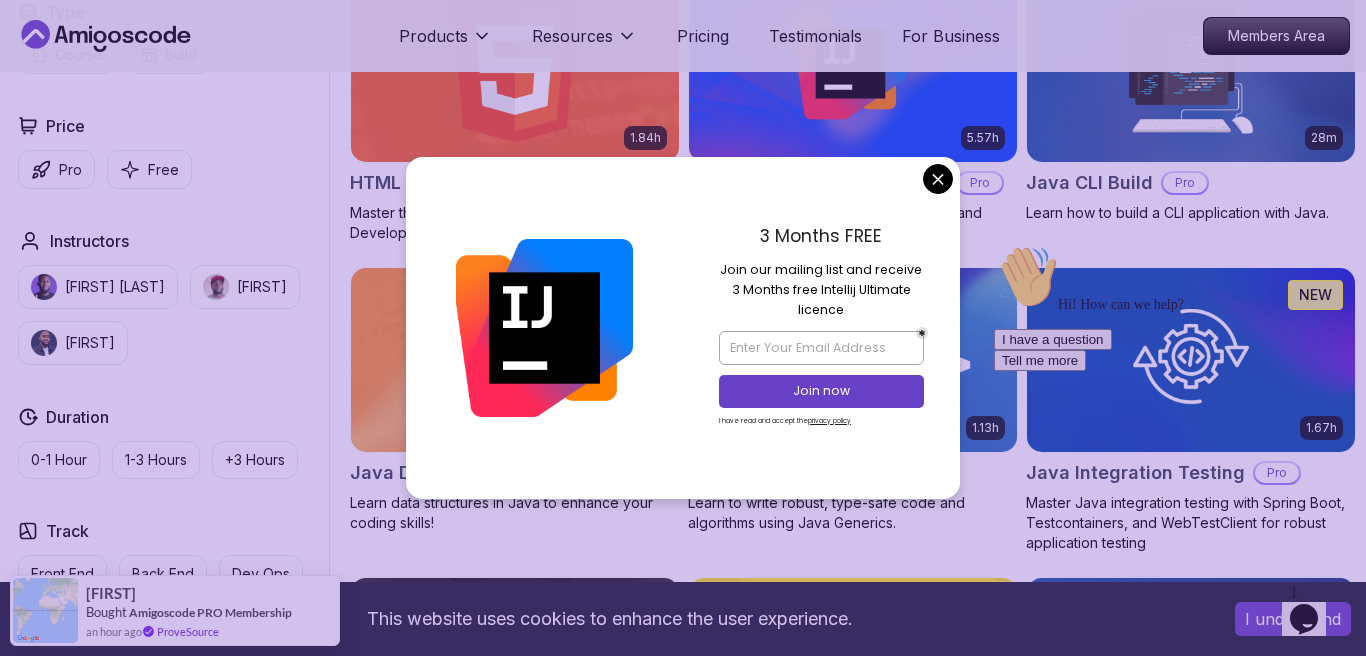 click on "This website uses cookies to enhance the user experience. I understand Products Resources Pricing Testimonials For Business Members Area Products Resources Pricing Testimonials For Business Members Area All Courses Learn Java, Spring Boot, DevOps & More with Amigoscode Premium Courses Master in-demand skills like Java, Spring Boot, DevOps, React, and more through hands-on, expert-led courses. Advance your software development career with real-world projects and practical learning. Filters Filters Type Course Build Price Pro Free Instructors Nelson Djalo Richard Abz Duration 0-1 Hour 1-3 Hours +3 Hours Track Front End Back End Dev Ops Full Stack Level Junior Mid-level Senior 6.00h Linux Fundamentals Pro Learn the fundamentals of Linux and how to use the command line 5.18h Advanced Spring Boot Pro Dive deep into Spring Boot with our advanced course, designed to take your skills from intermediate to expert level. 3.30h Building APIs with Spring Boot Pro 1.67h NEW Spring Boot for Beginners 6.65h NEW Pro 2.41h Pro" at bounding box center [683, 2396] 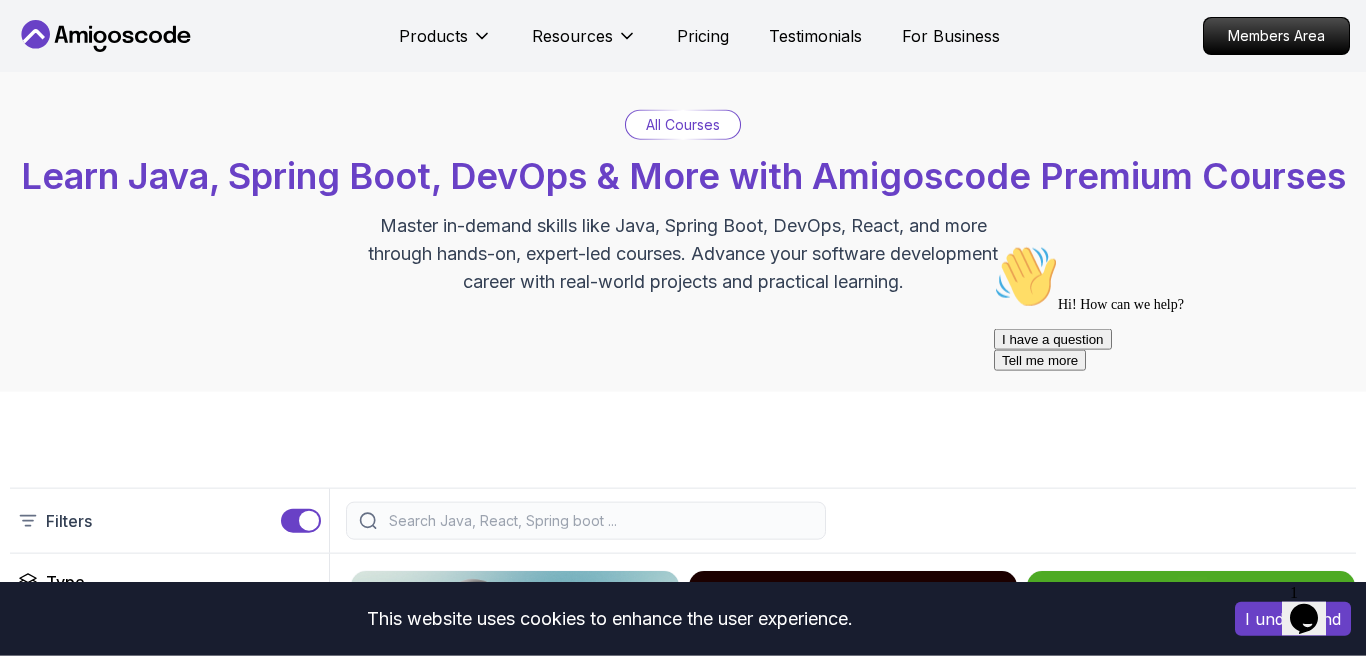 scroll, scrollTop: 0, scrollLeft: 0, axis: both 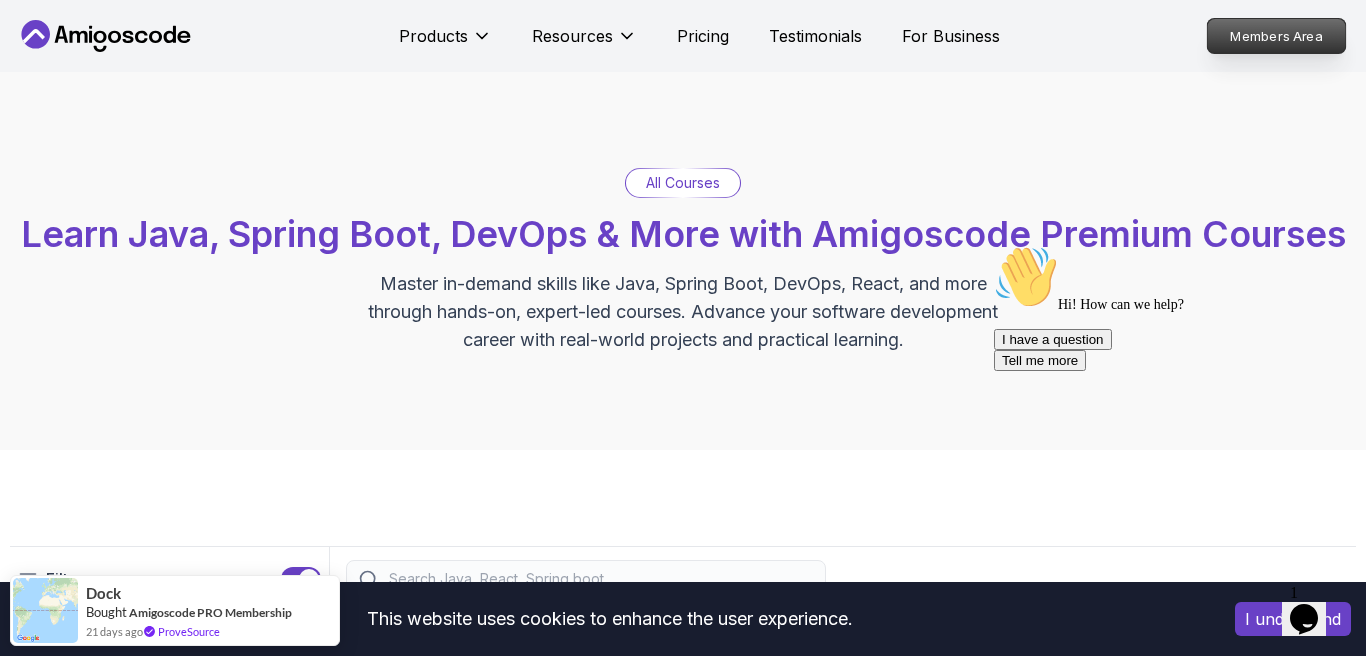 click on "Members Area" at bounding box center [1277, 36] 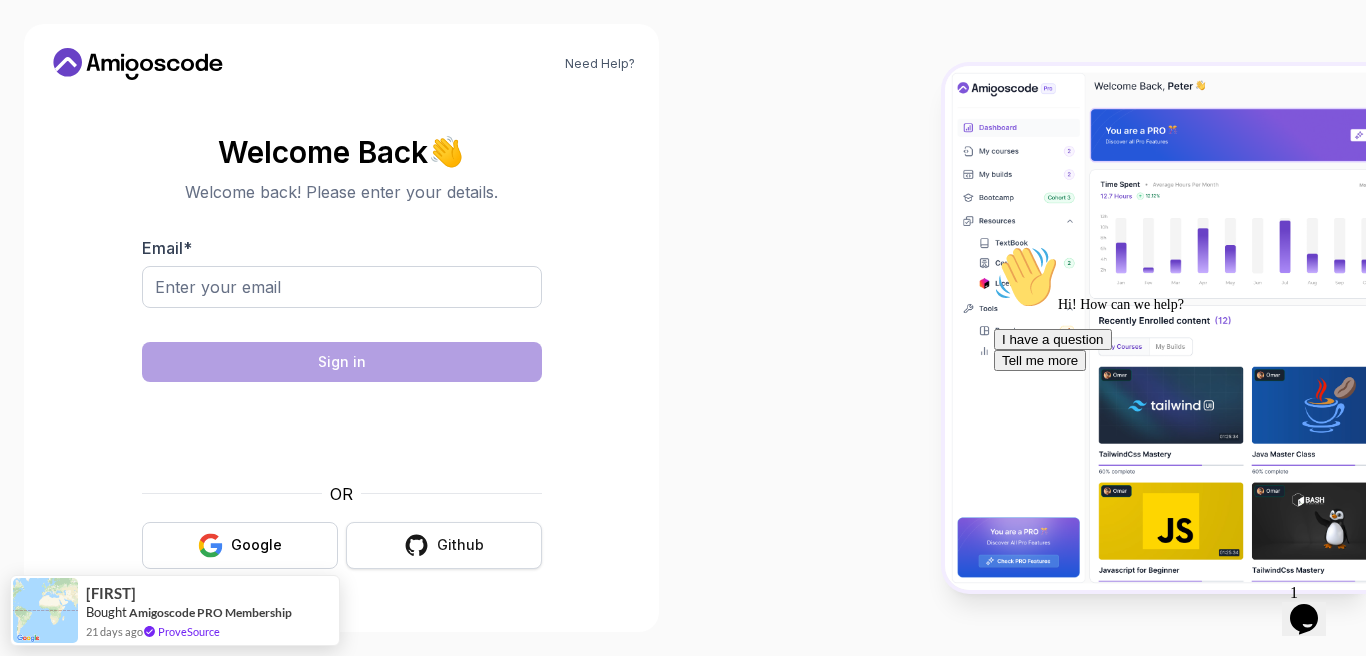 click on "Github" at bounding box center (444, 545) 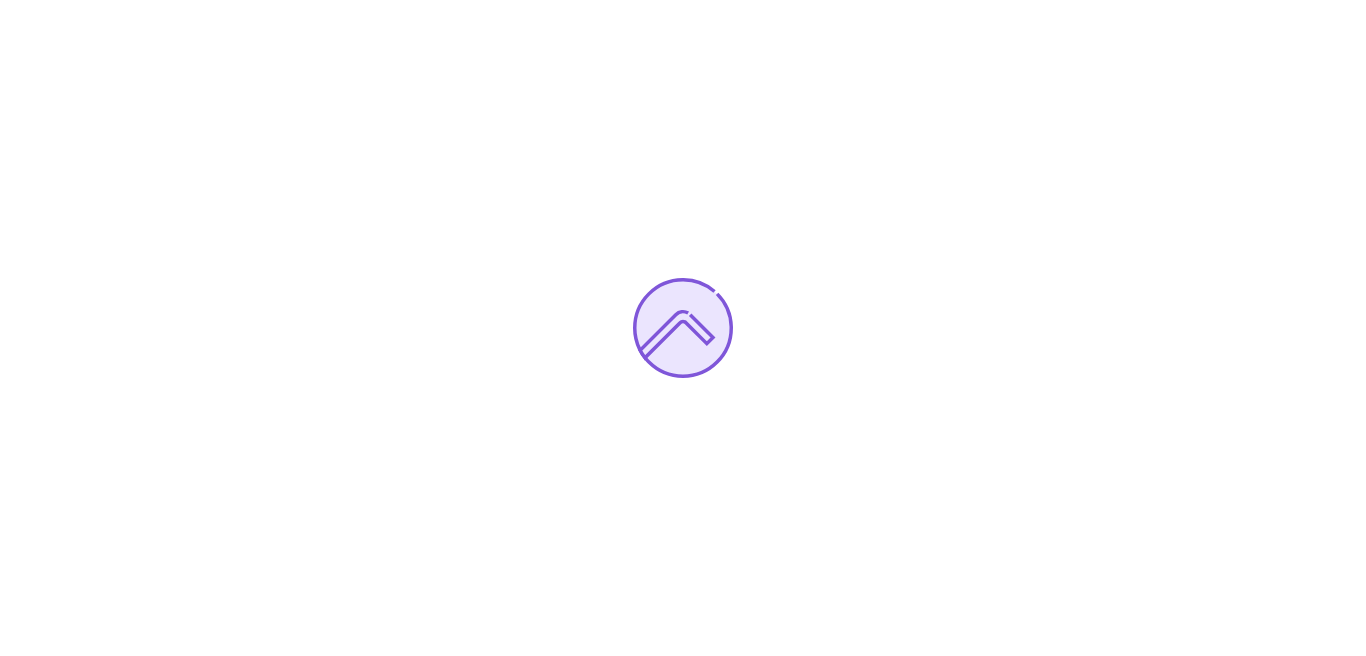 scroll, scrollTop: 0, scrollLeft: 0, axis: both 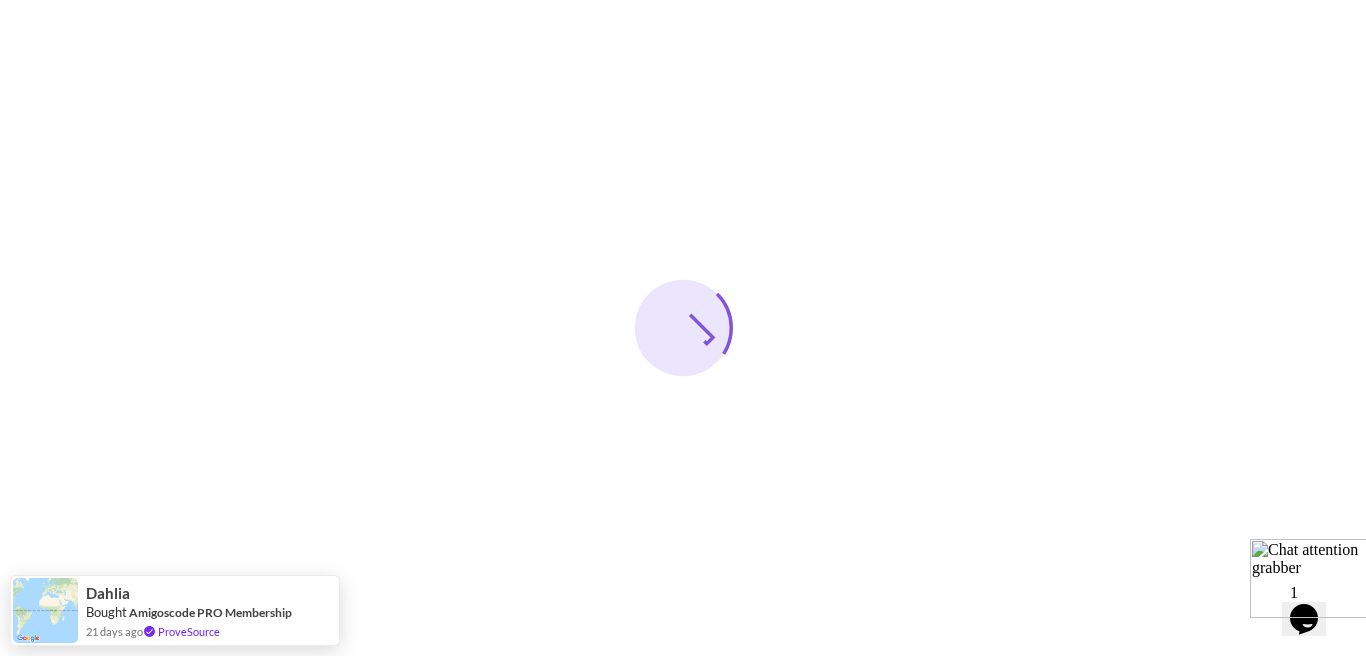 click at bounding box center [683, 328] 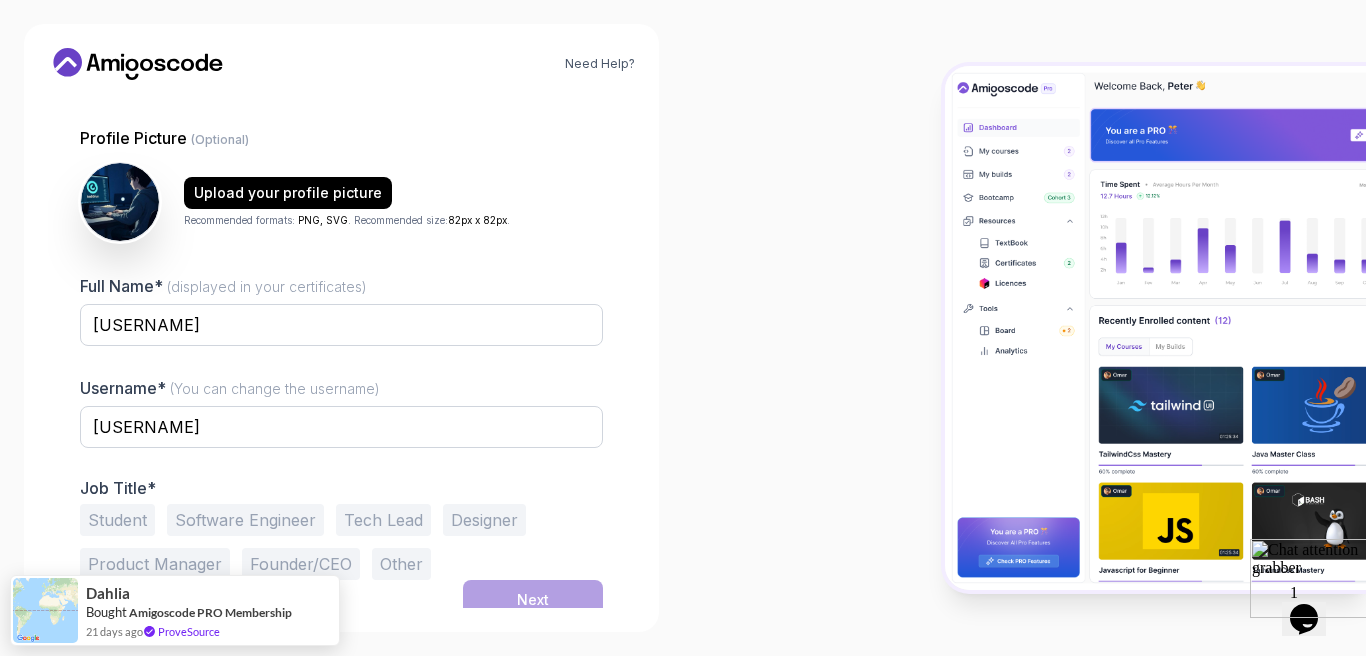 scroll, scrollTop: 178, scrollLeft: 0, axis: vertical 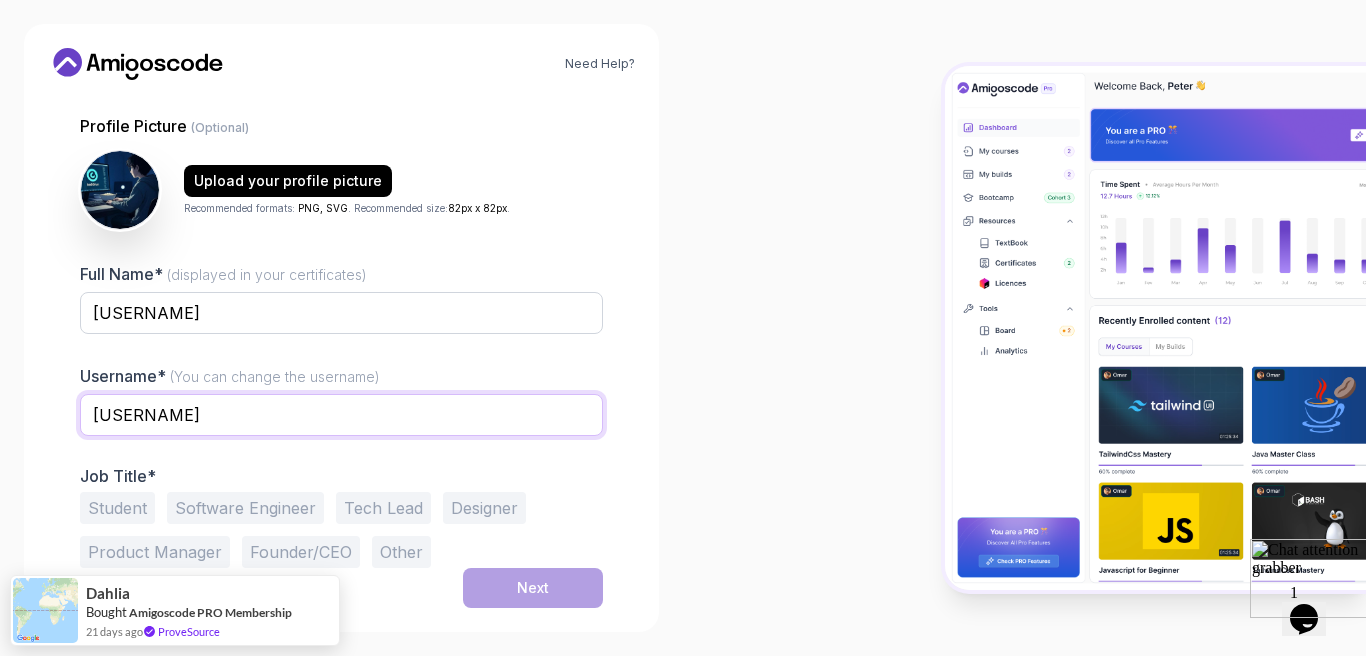 click on "[USERNAME]" at bounding box center (341, 415) 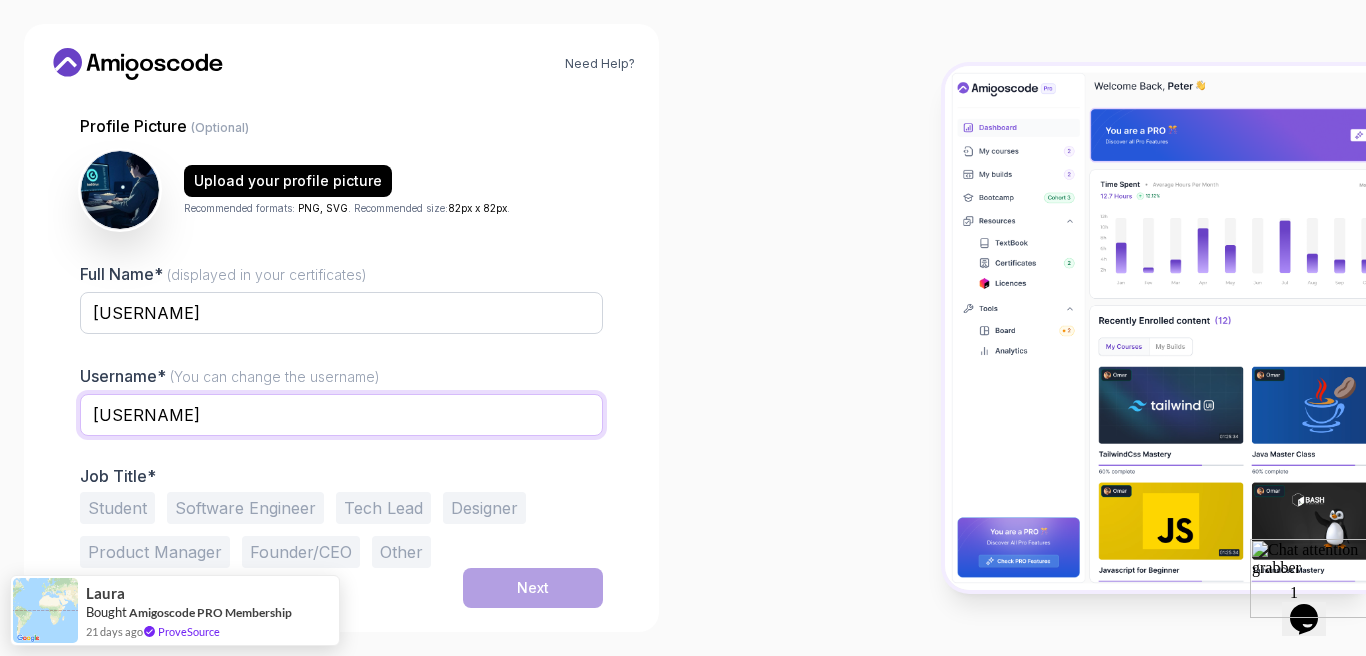 type on "[USERNAME]" 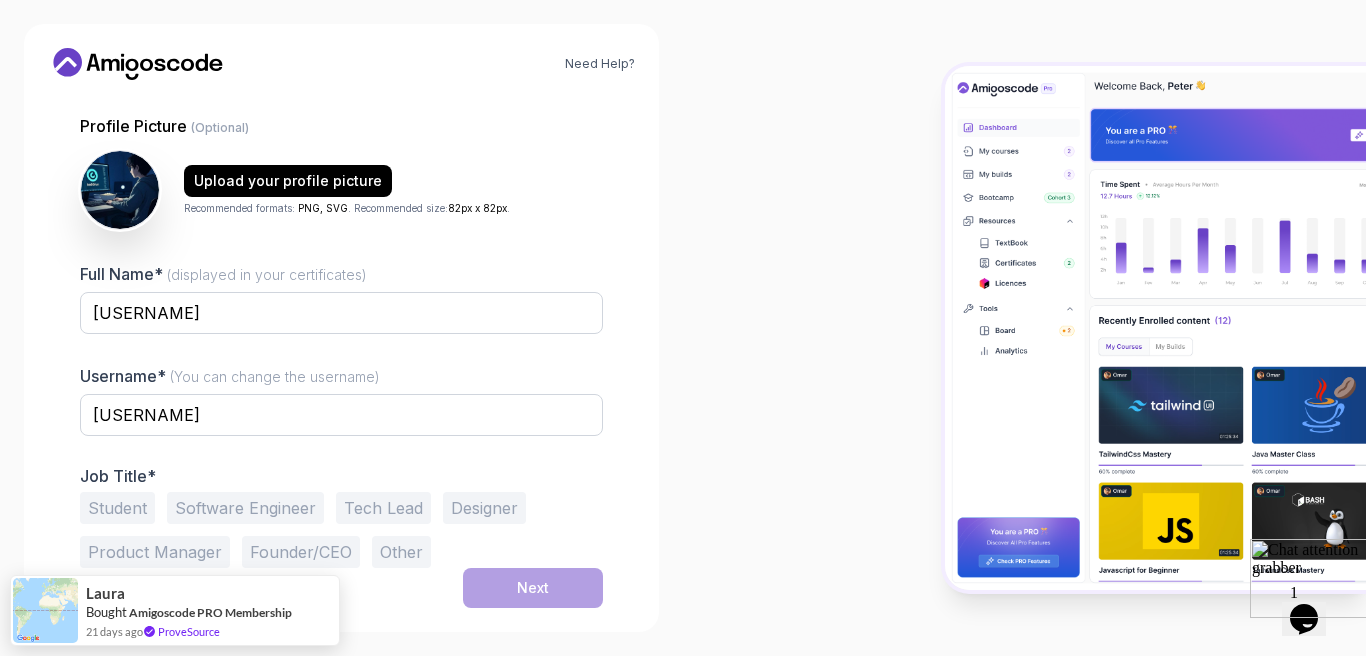 click on "Student" at bounding box center (117, 508) 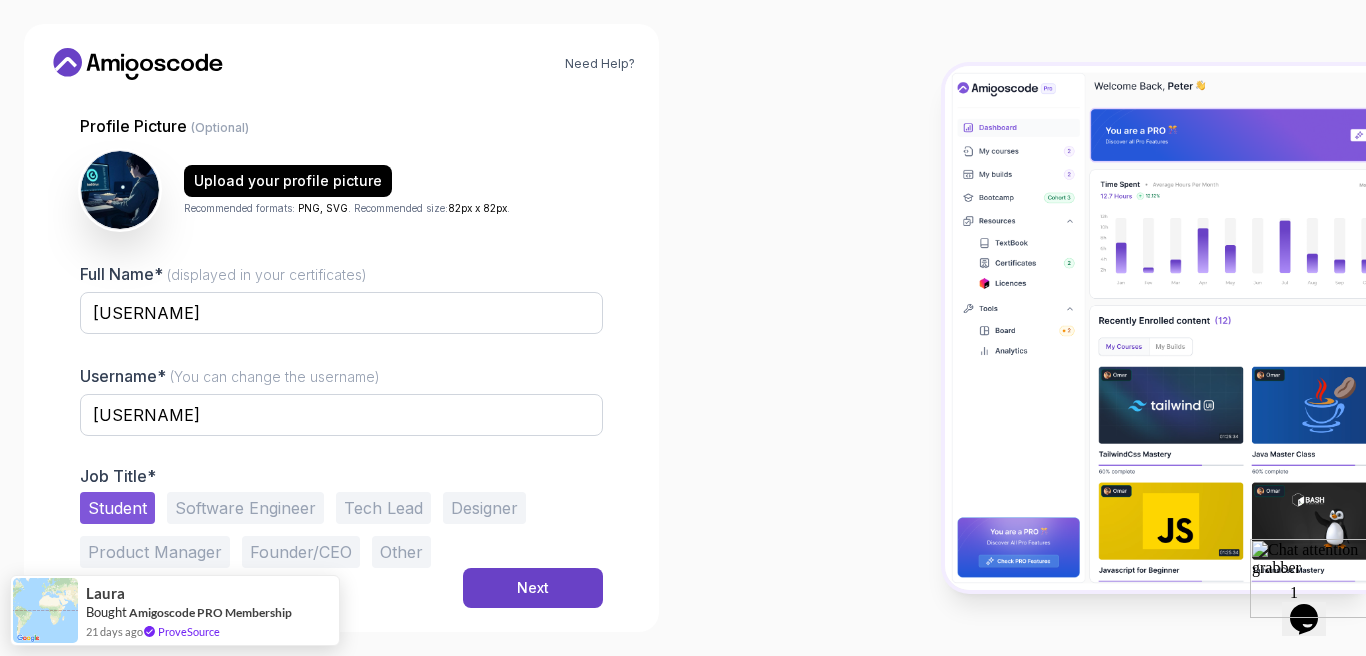 click on "Other" at bounding box center [401, 552] 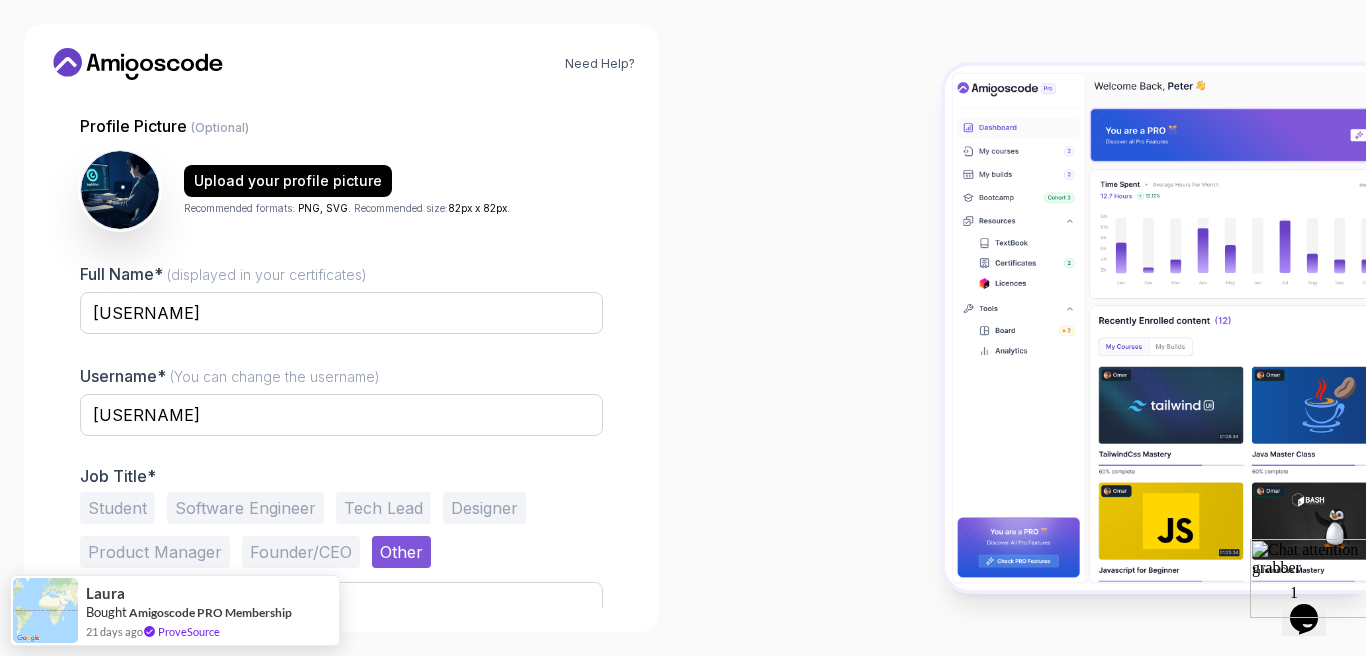 scroll, scrollTop: 256, scrollLeft: 0, axis: vertical 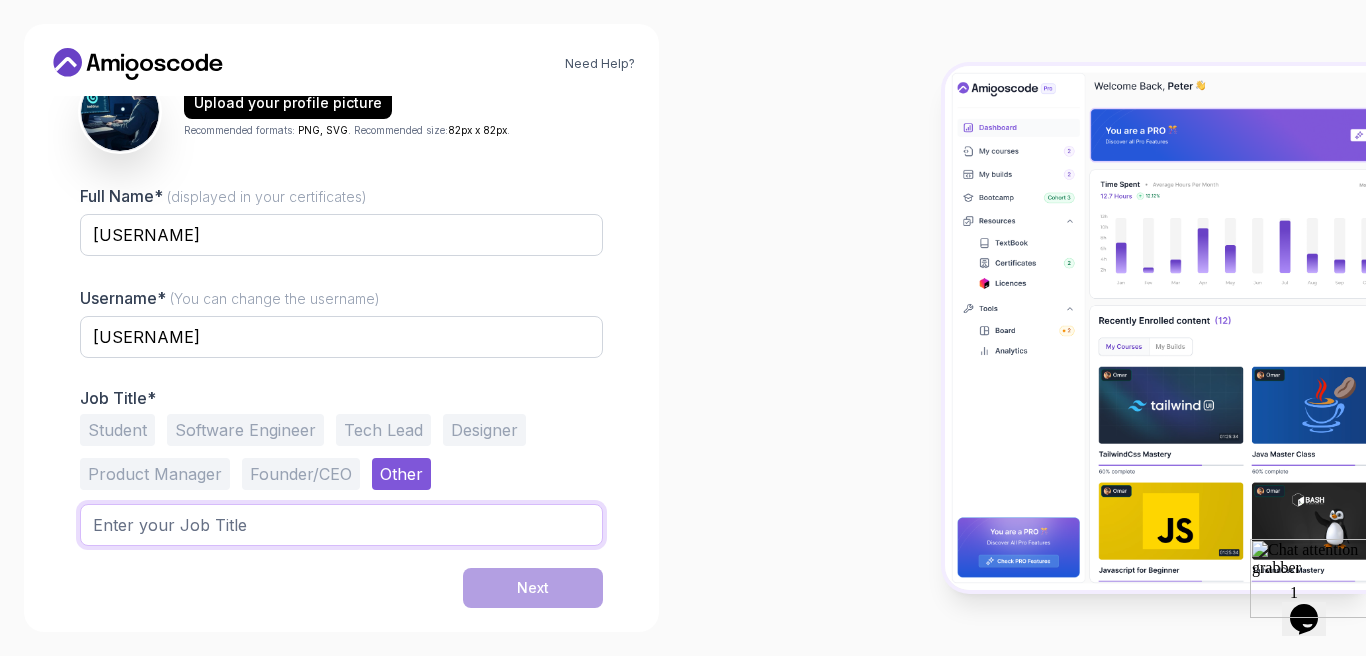 click at bounding box center (341, 525) 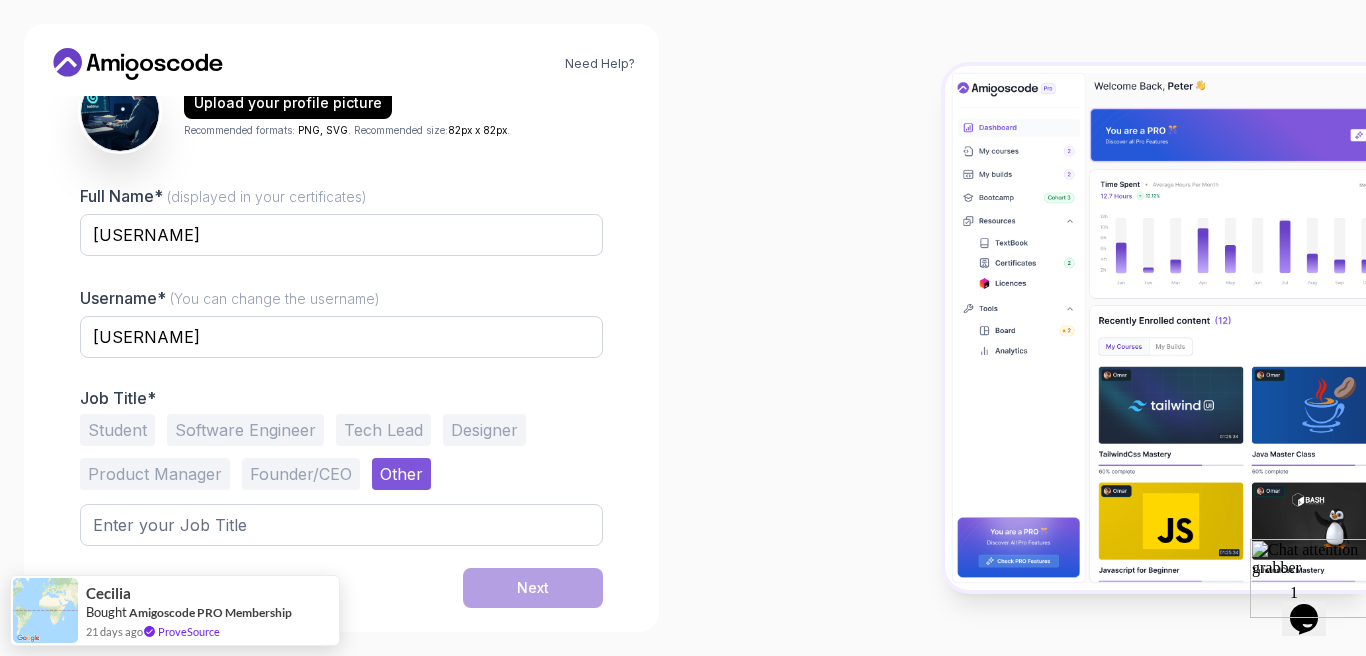 click on "Student" at bounding box center [117, 430] 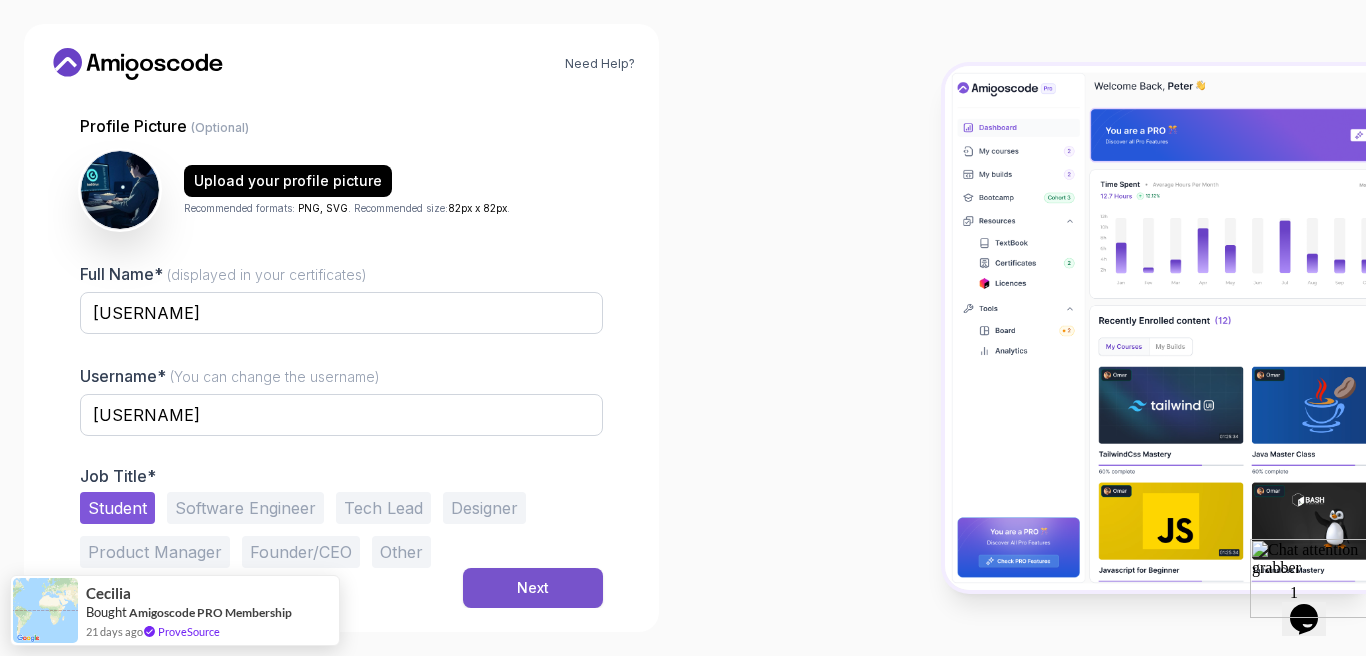 click on "Next" at bounding box center (533, 588) 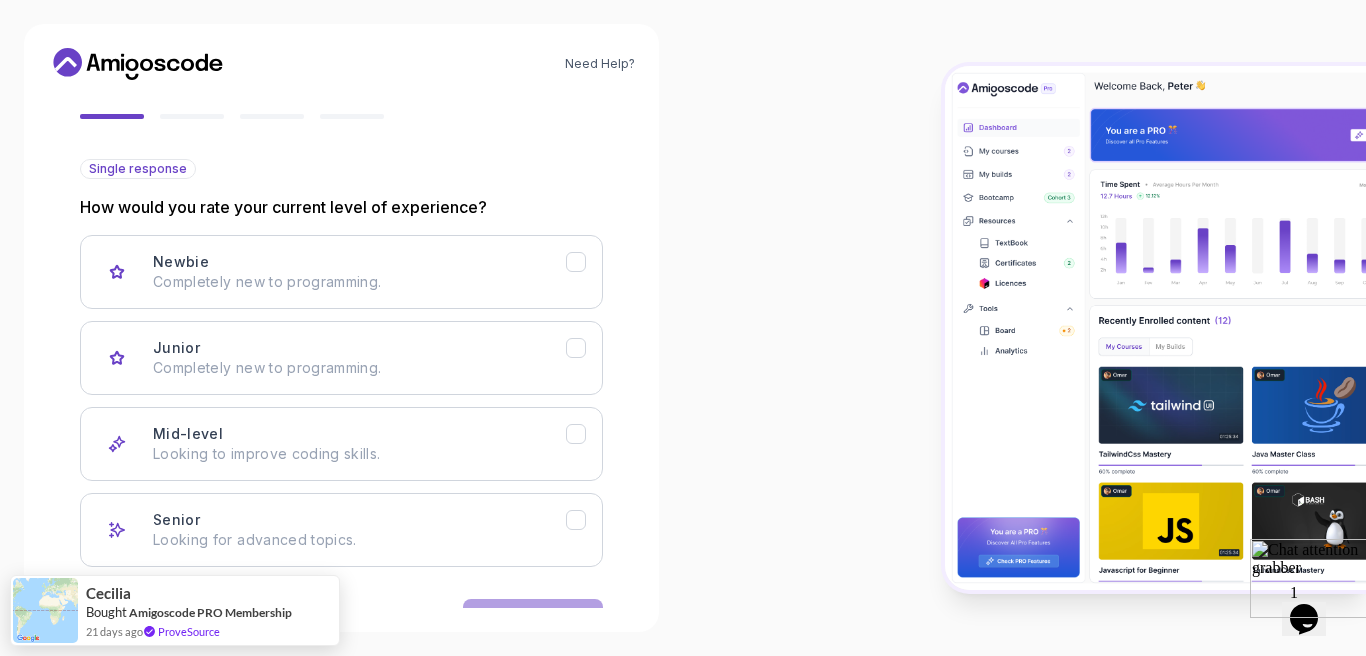 scroll, scrollTop: 241, scrollLeft: 0, axis: vertical 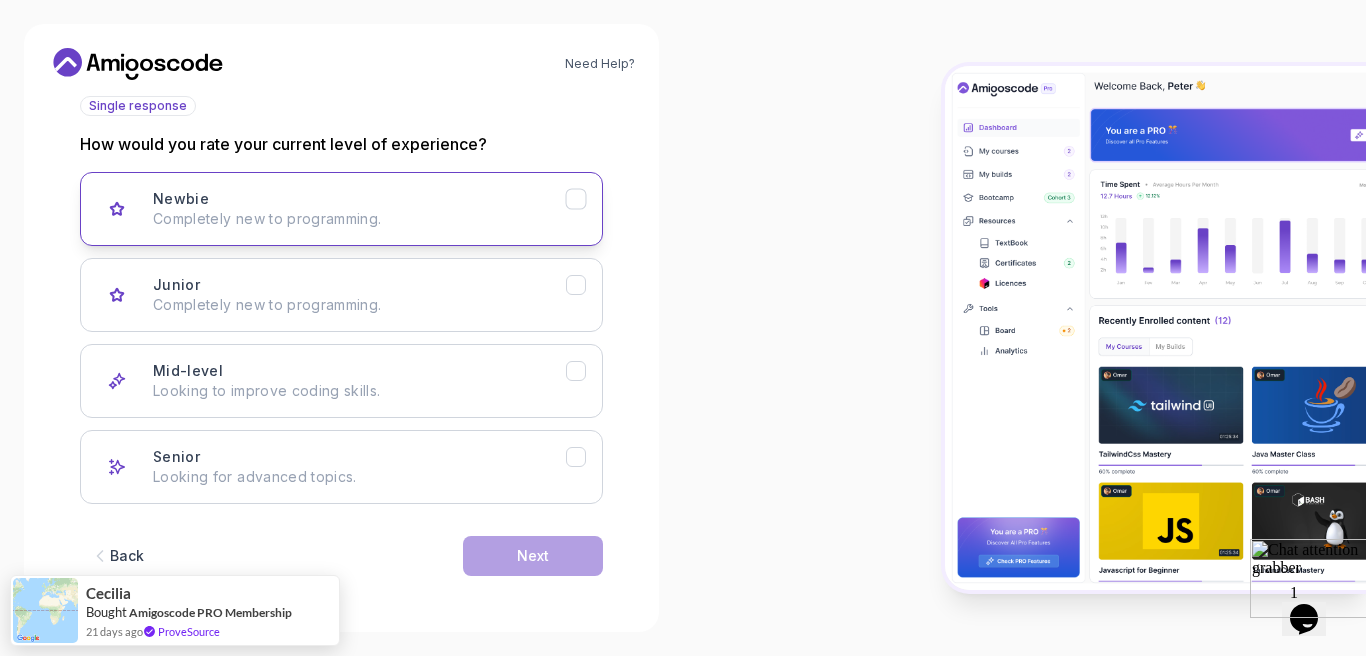 click on "Newbie Completely new to programming." at bounding box center [341, 209] 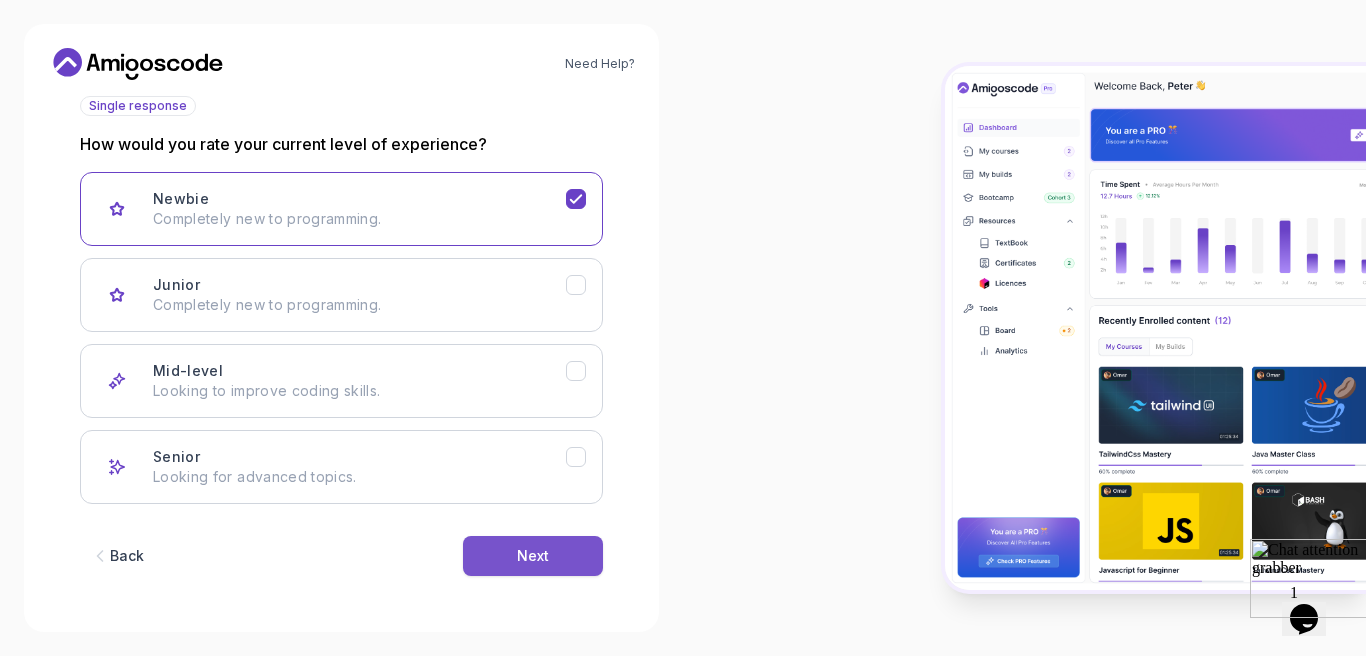 click on "Next" at bounding box center [533, 556] 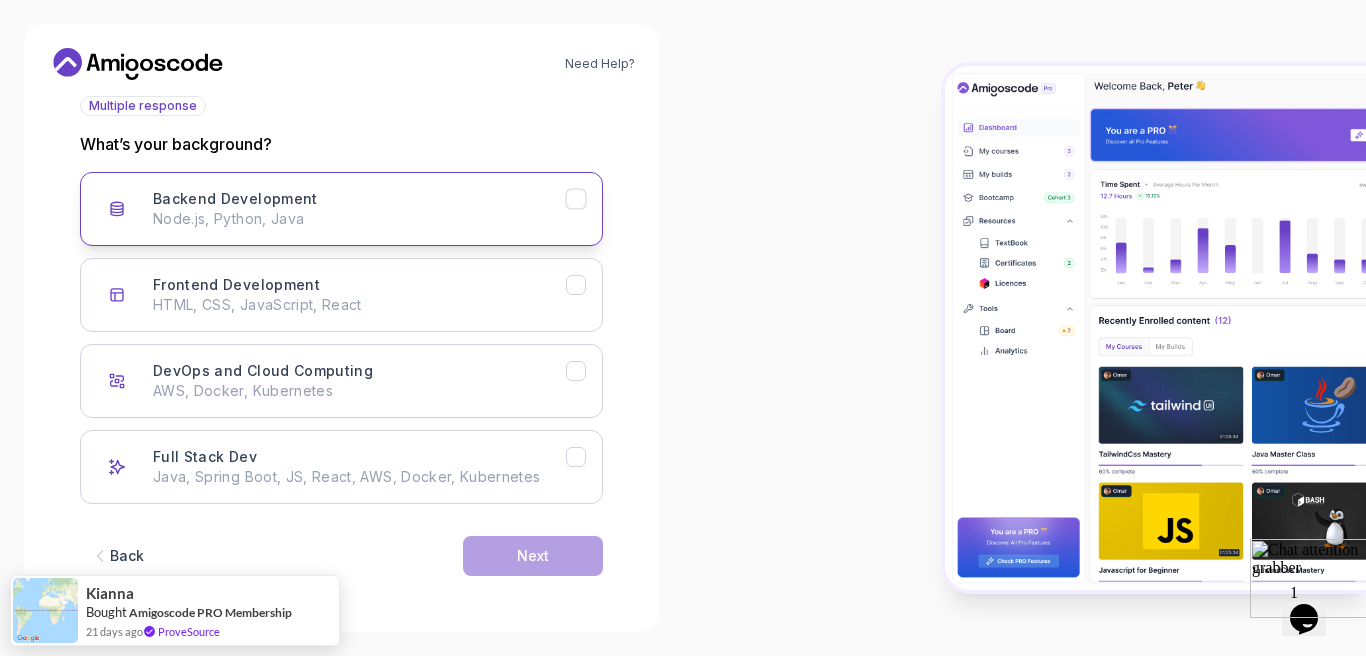click on "Node.js, Python, Java" at bounding box center (359, 219) 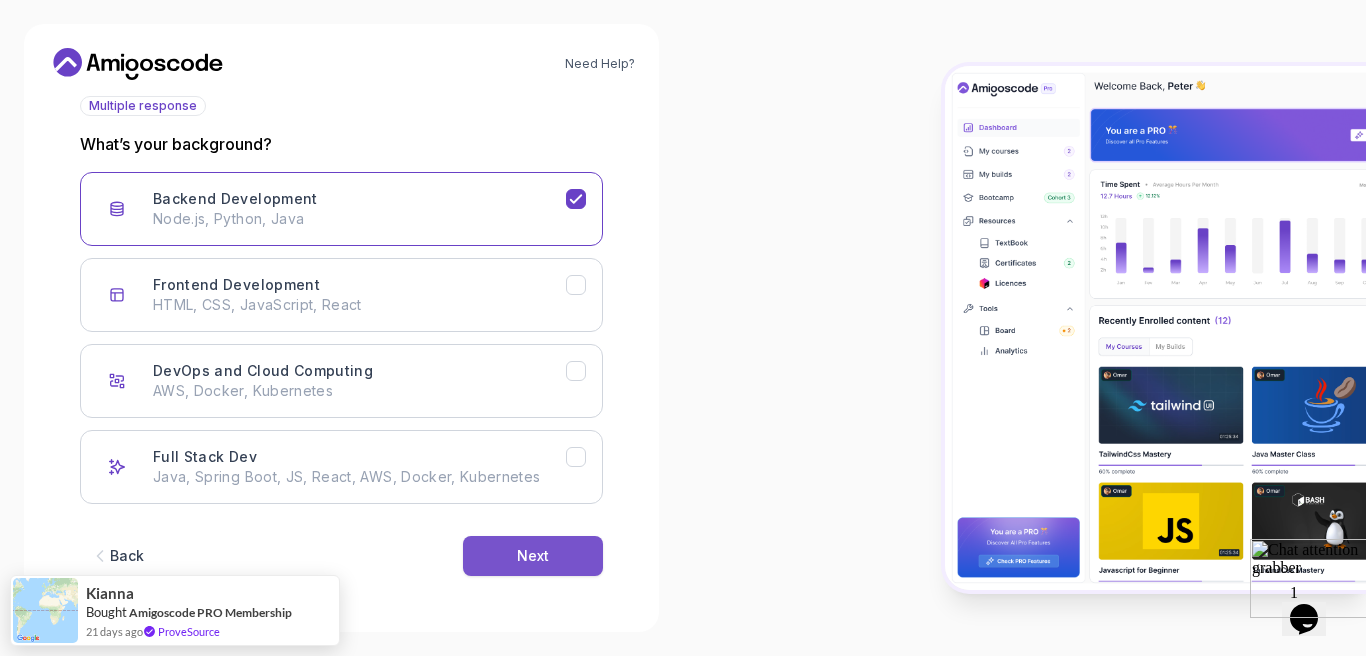 click on "Next" at bounding box center (533, 556) 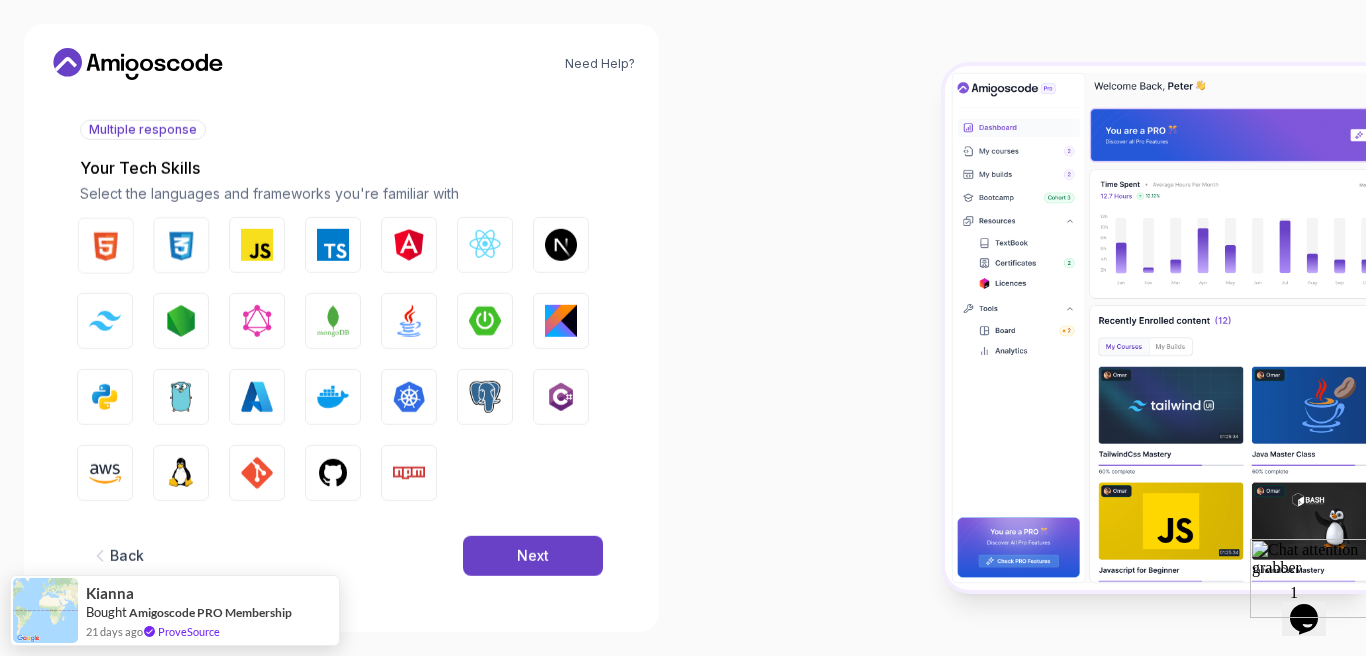 scroll, scrollTop: 217, scrollLeft: 0, axis: vertical 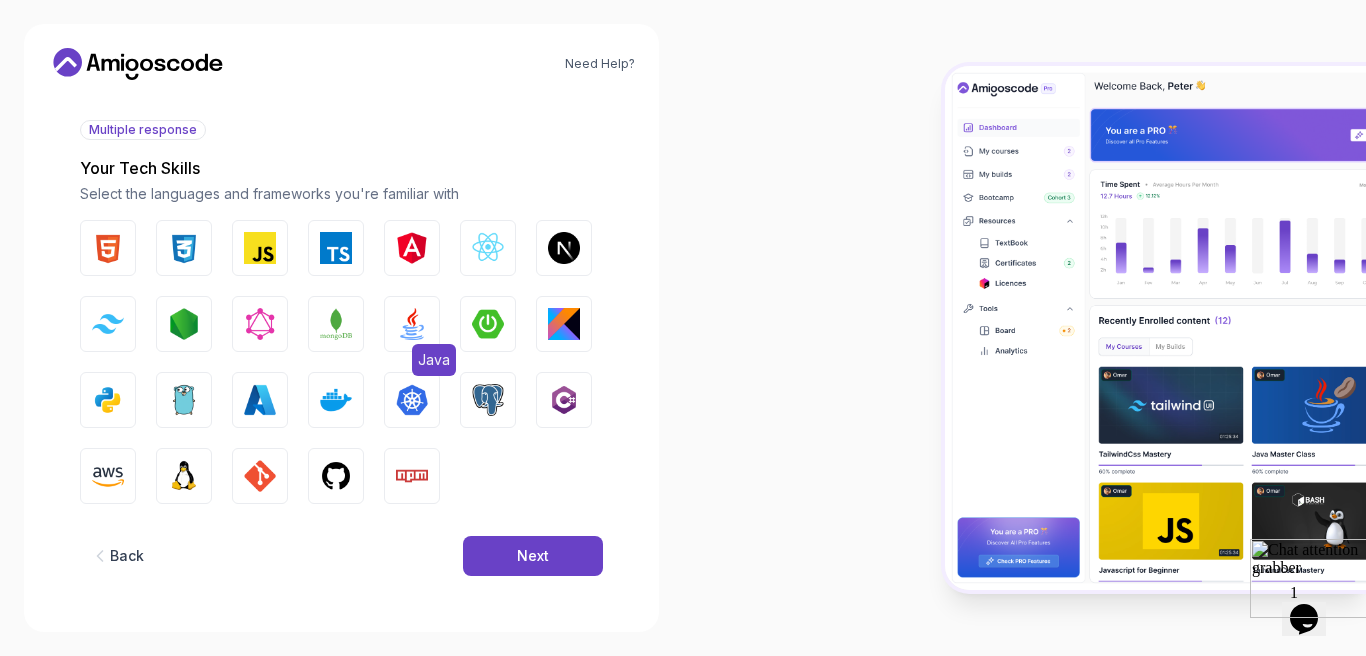 click at bounding box center (412, 324) 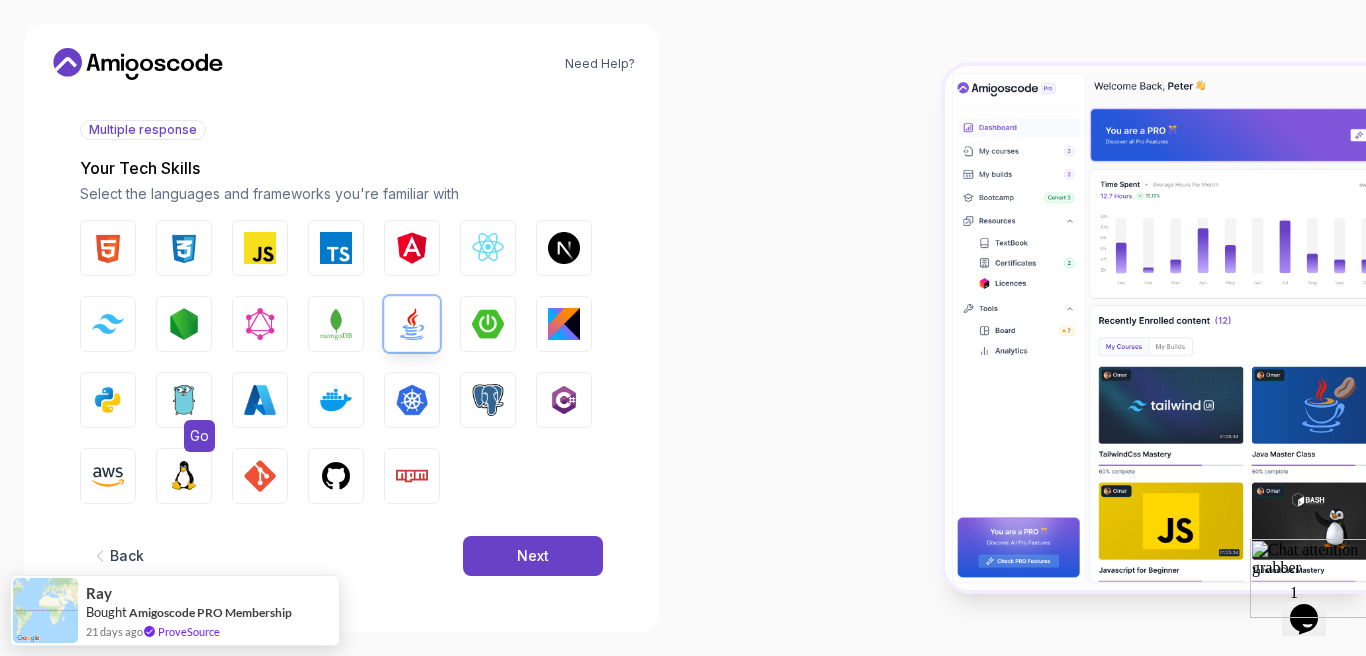 click at bounding box center (184, 400) 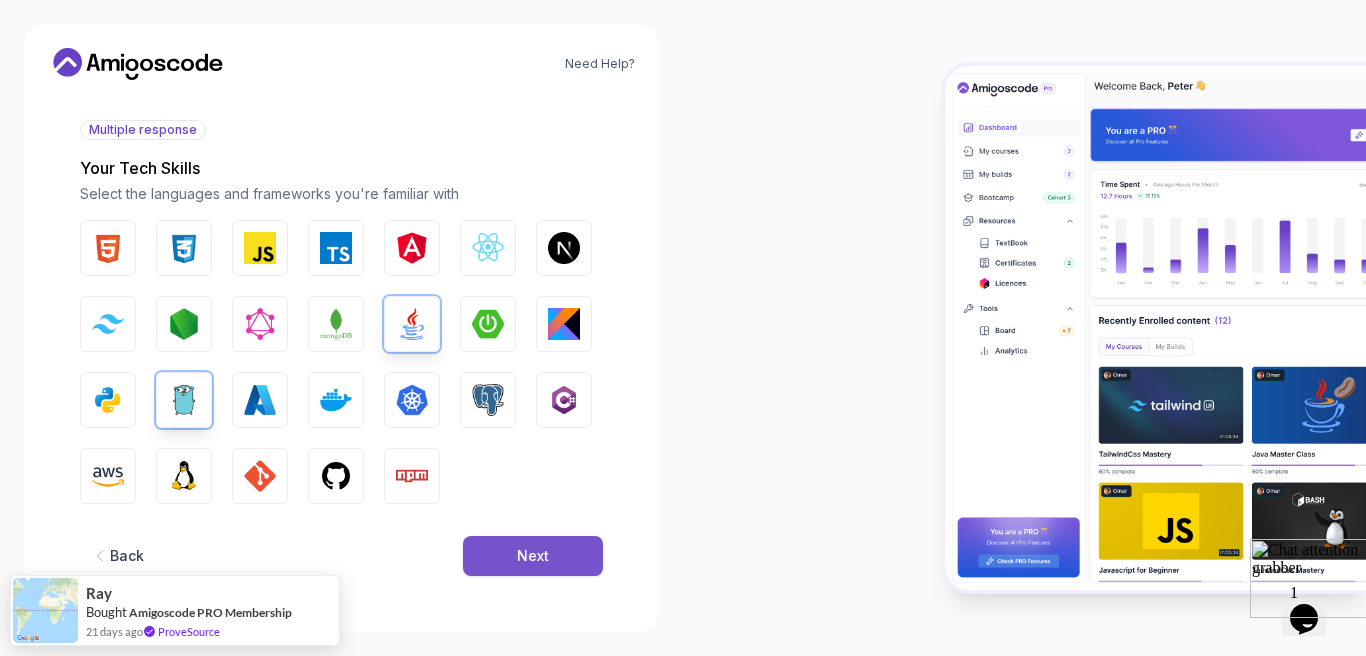 click on "Next" at bounding box center (533, 556) 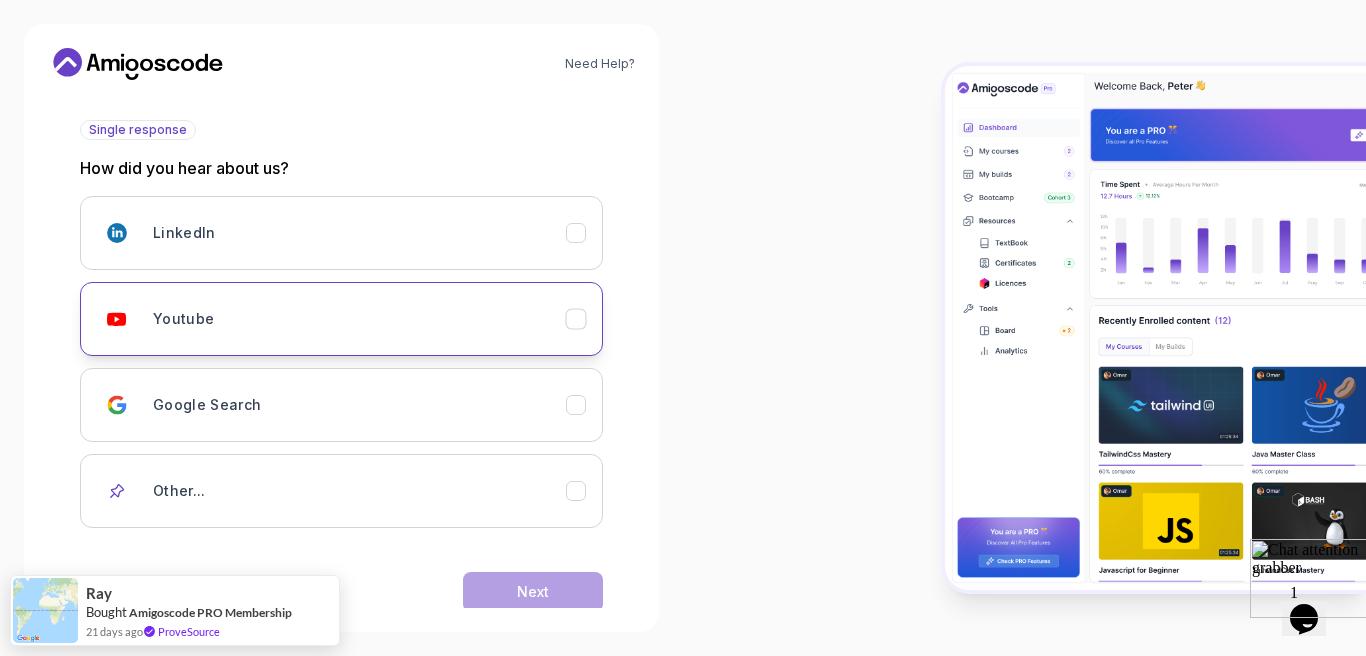 click on "Youtube" at bounding box center [359, 319] 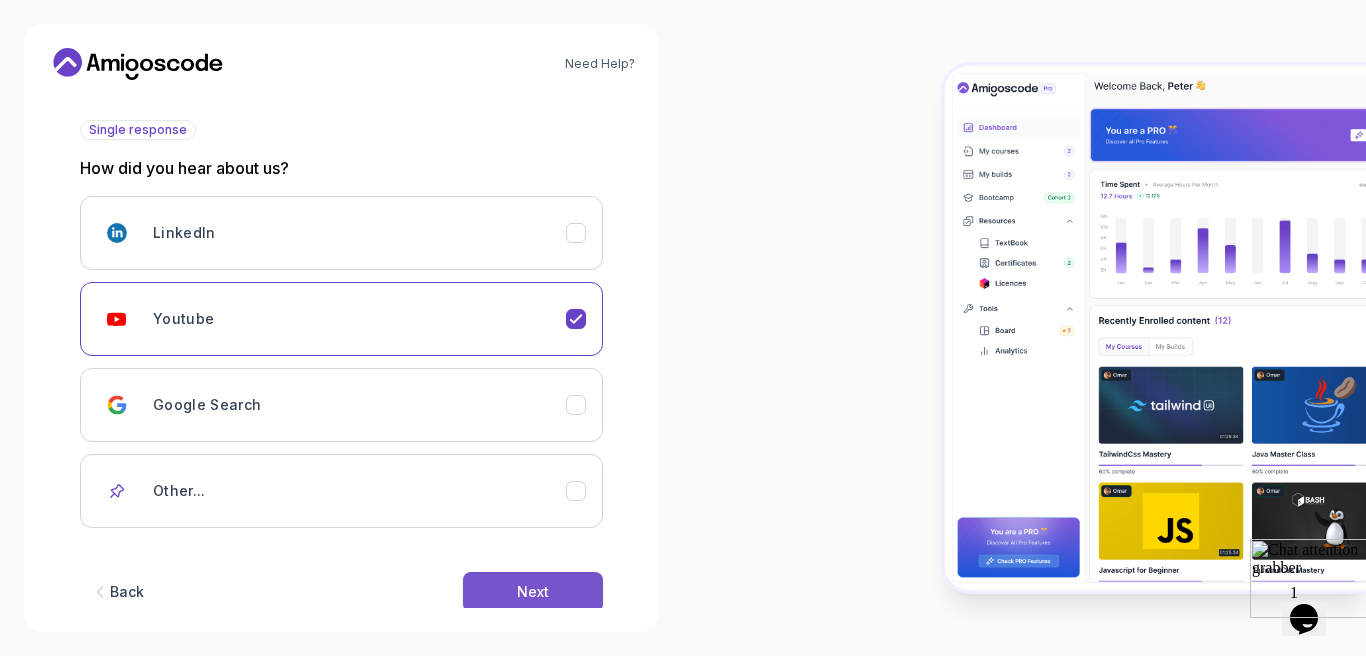 click on "Next" at bounding box center [533, 592] 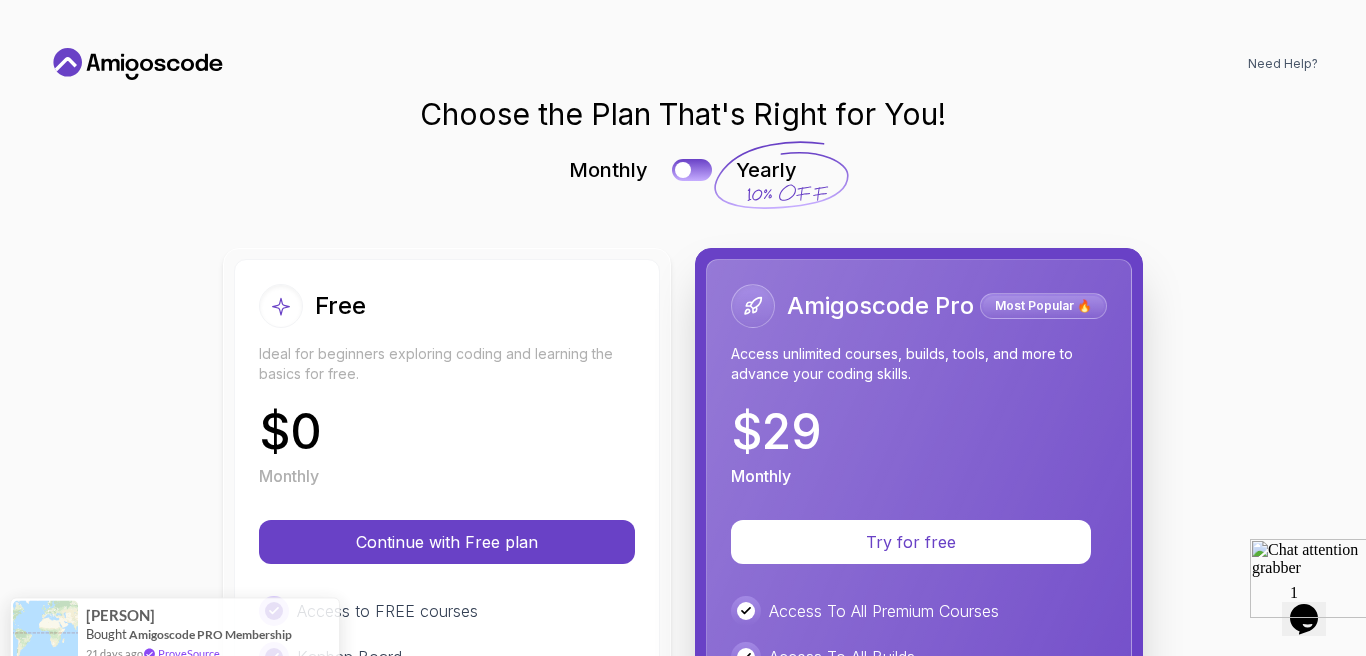 scroll, scrollTop: 0, scrollLeft: 0, axis: both 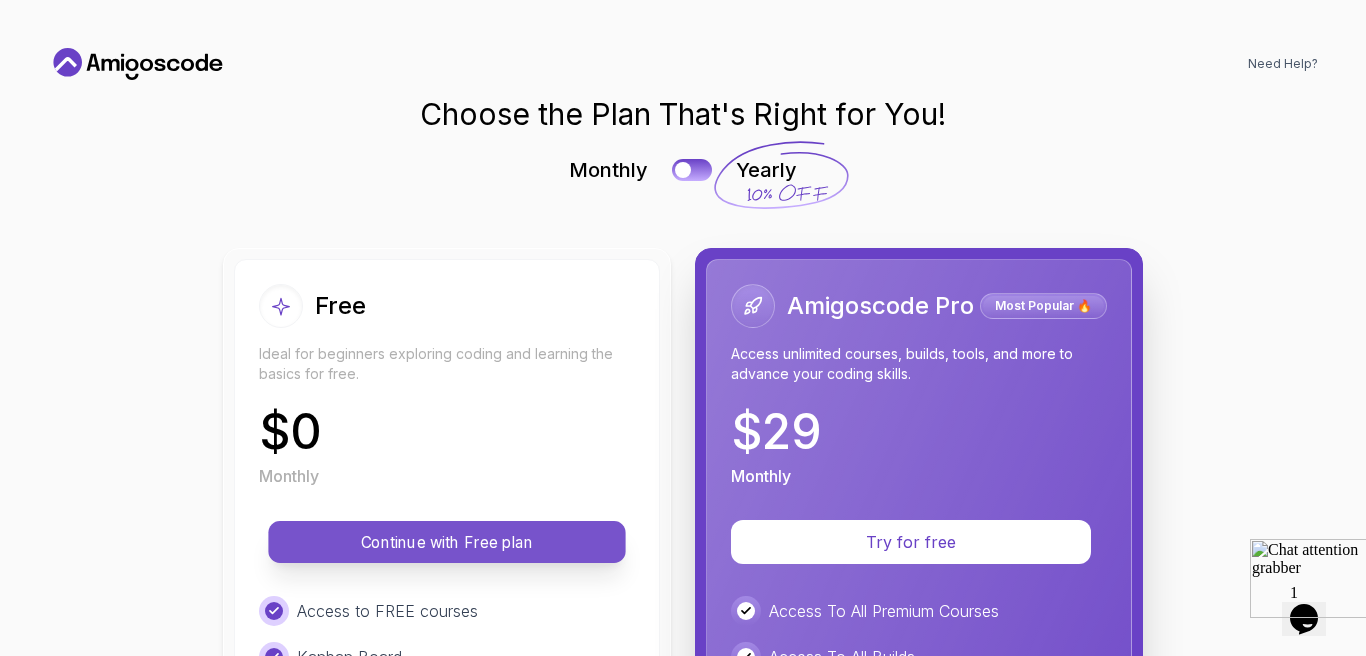 click on "Continue with Free plan" at bounding box center (446, 542) 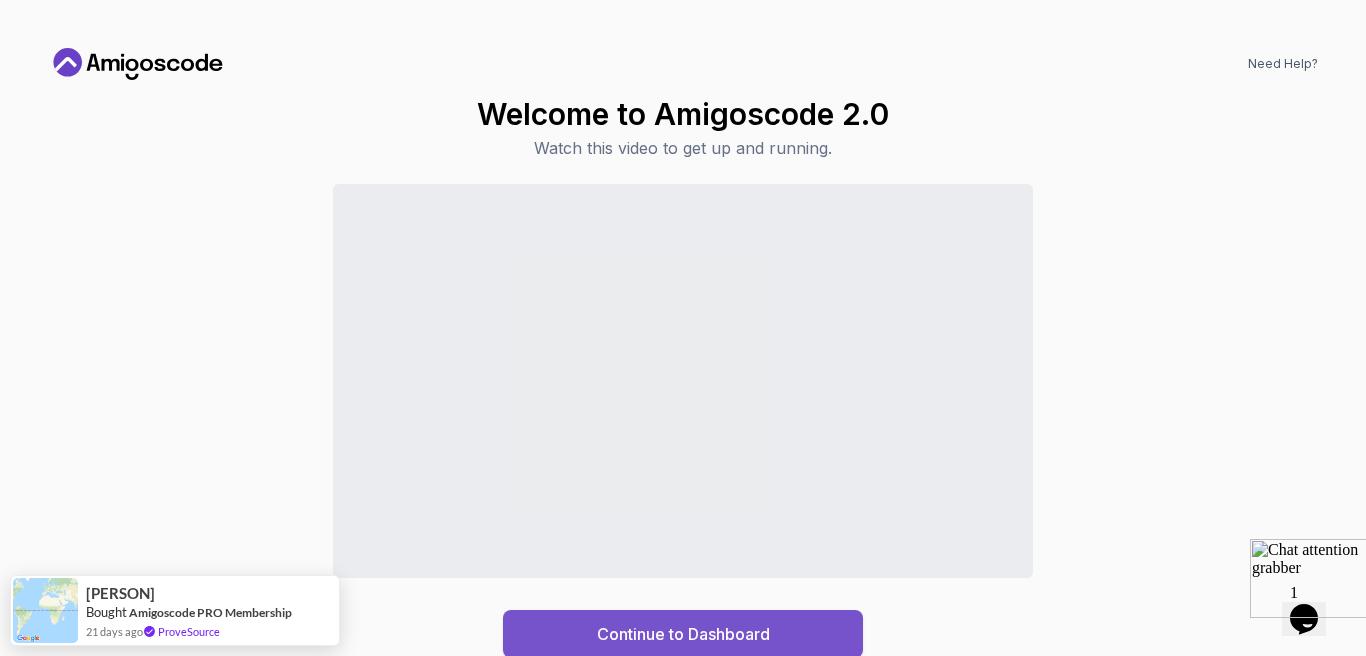 click on "Continue to Dashboard" at bounding box center [683, 634] 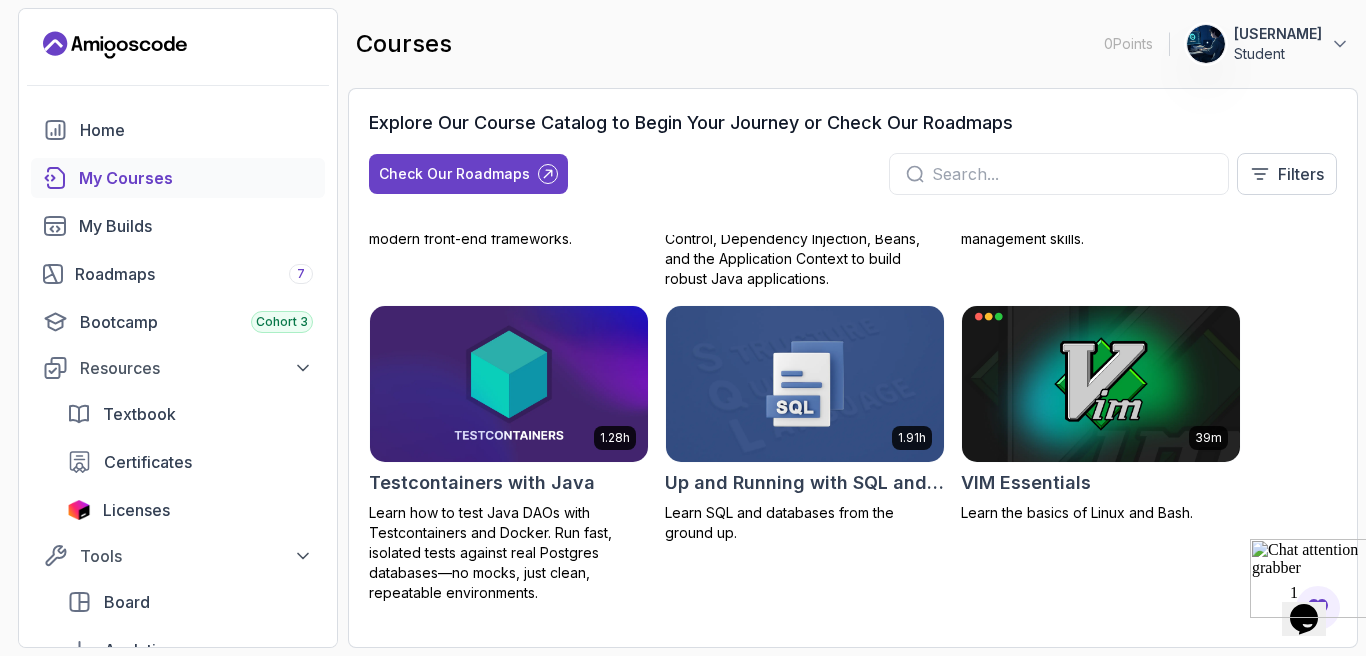 scroll, scrollTop: 3919, scrollLeft: 0, axis: vertical 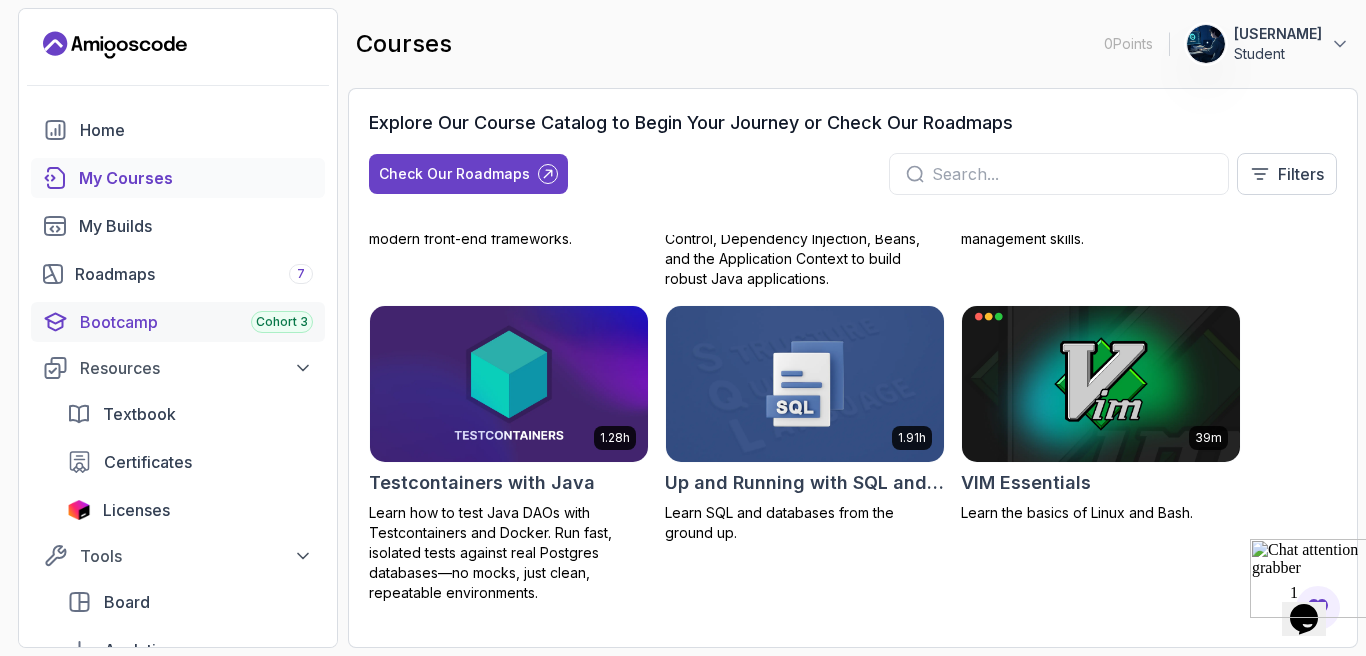 click on "Bootcamp Cohort 3" at bounding box center (196, 322) 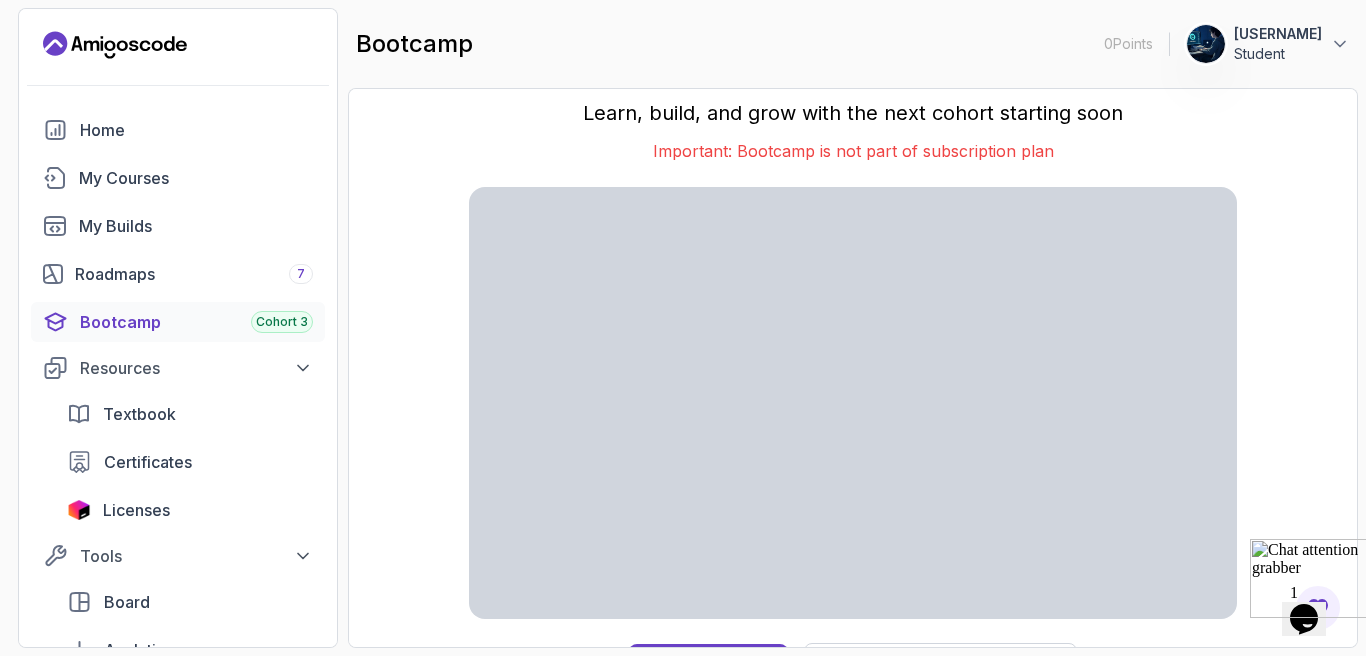 scroll, scrollTop: 38, scrollLeft: 0, axis: vertical 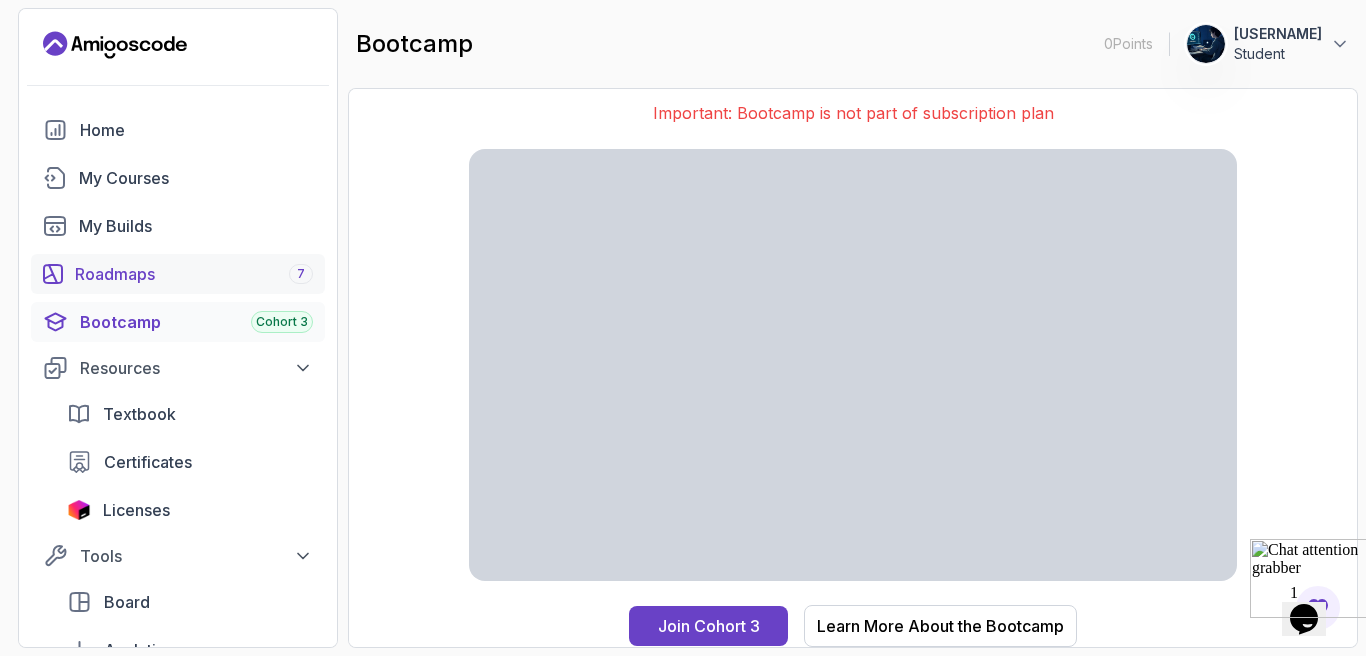 click on "Roadmaps 7" at bounding box center [194, 274] 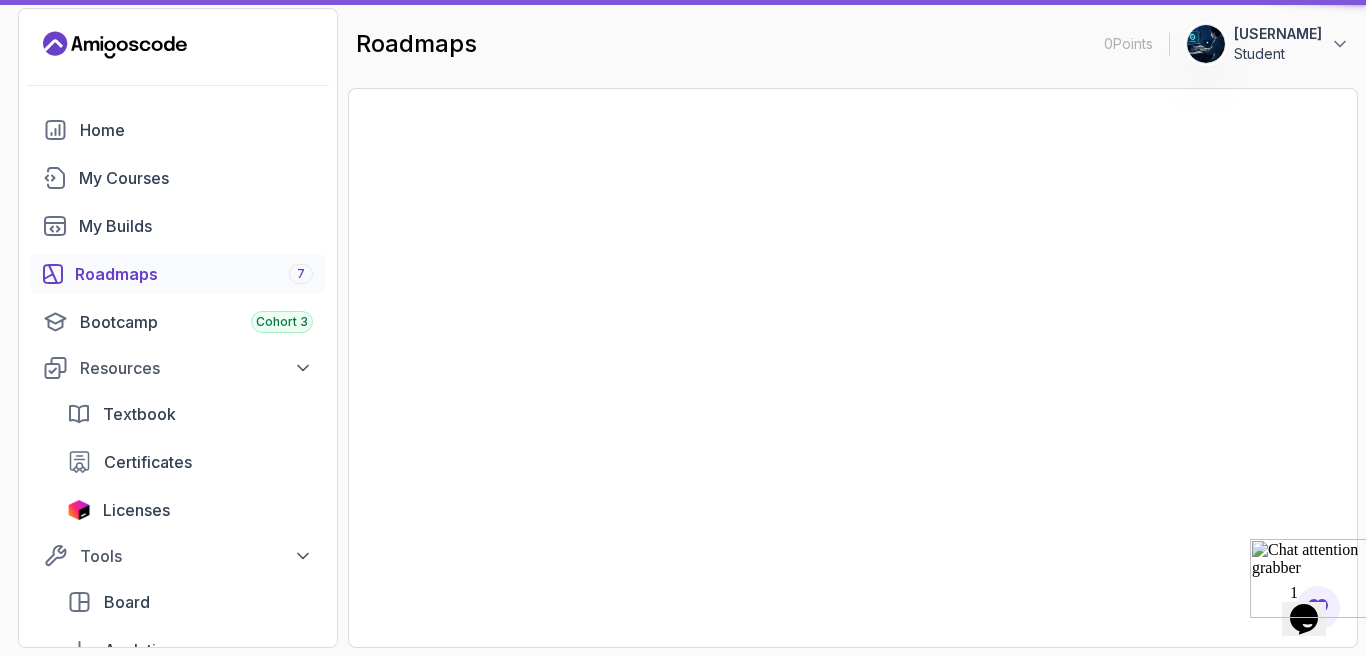 scroll, scrollTop: 0, scrollLeft: 0, axis: both 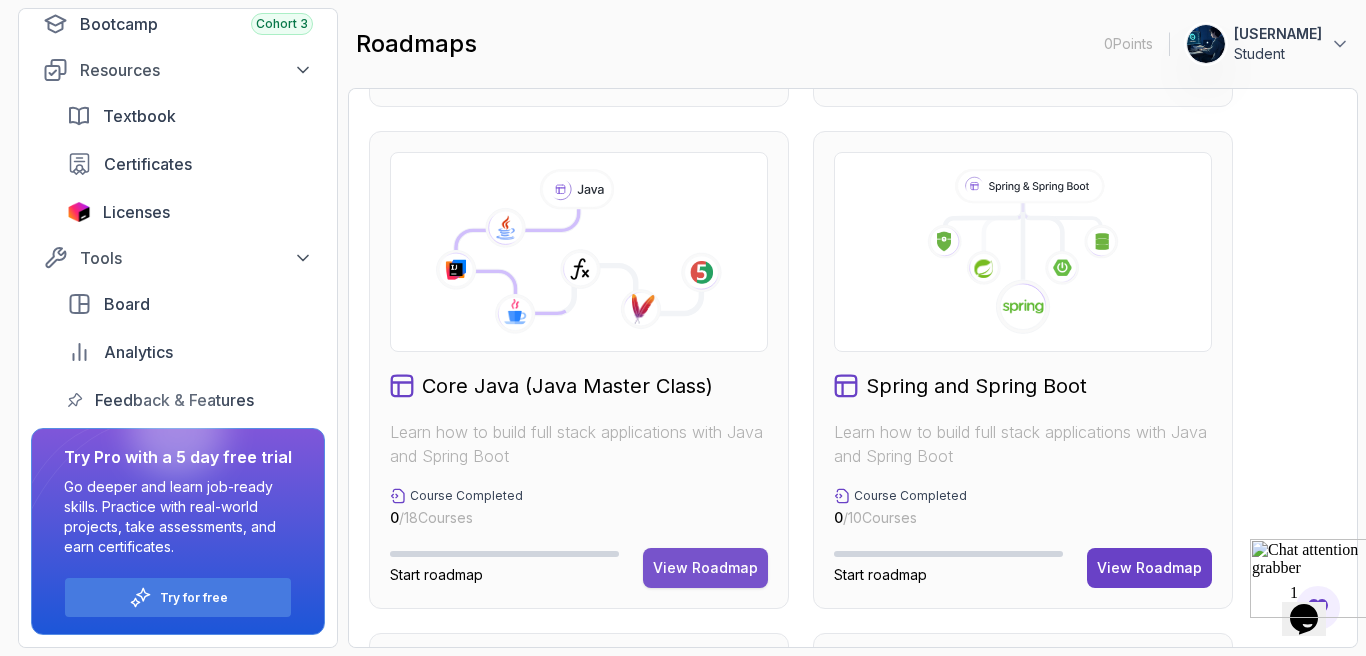 click on "View Roadmap" at bounding box center [705, 568] 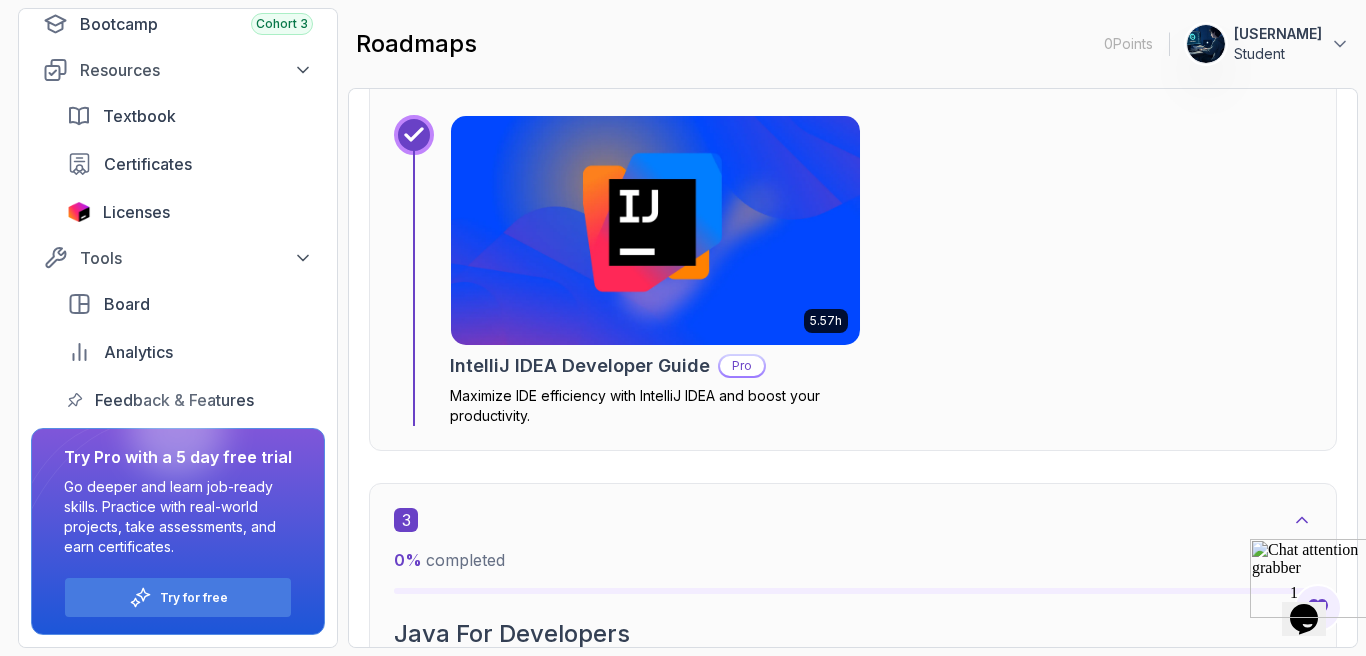 scroll, scrollTop: 1820, scrollLeft: 0, axis: vertical 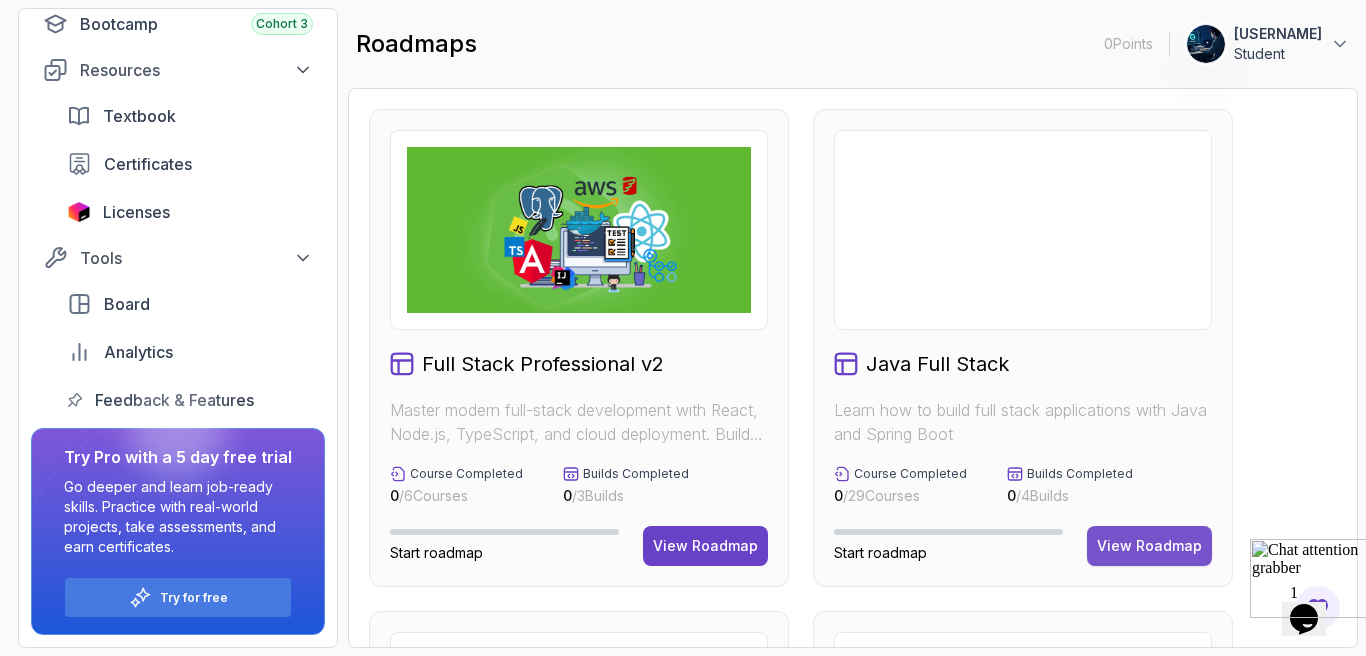 click on "View Roadmap" at bounding box center (1149, 546) 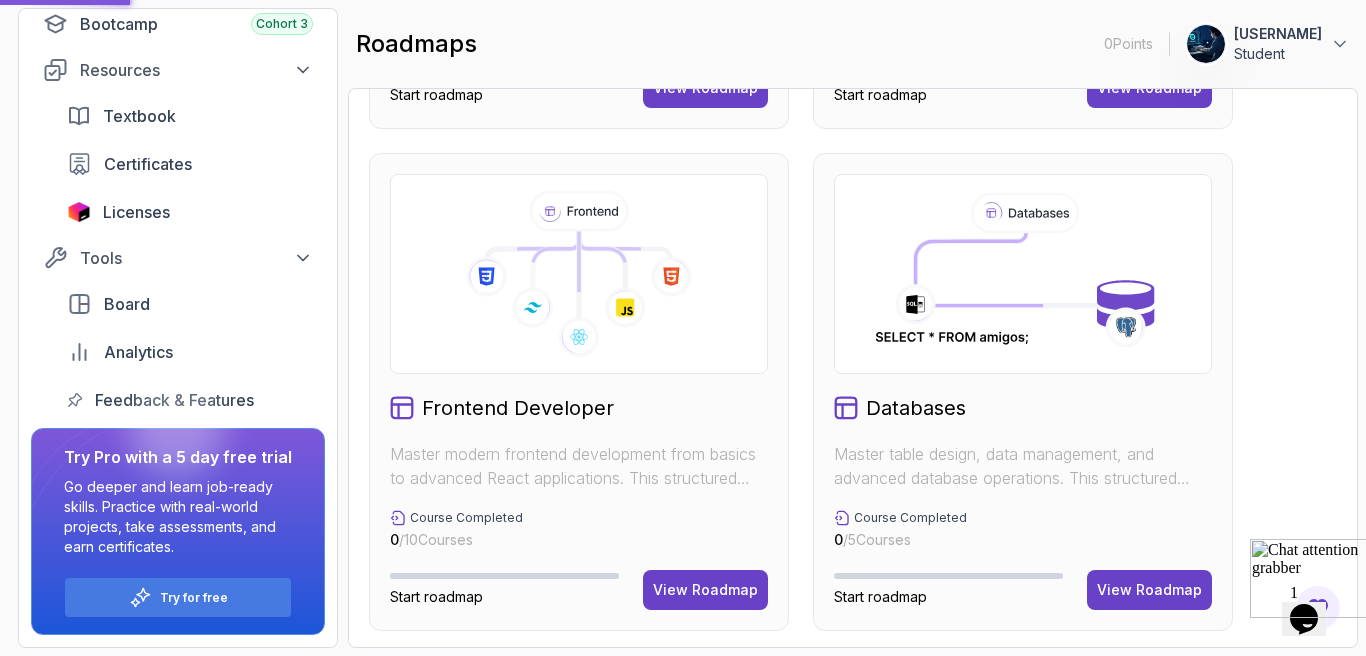 scroll, scrollTop: 1466, scrollLeft: 0, axis: vertical 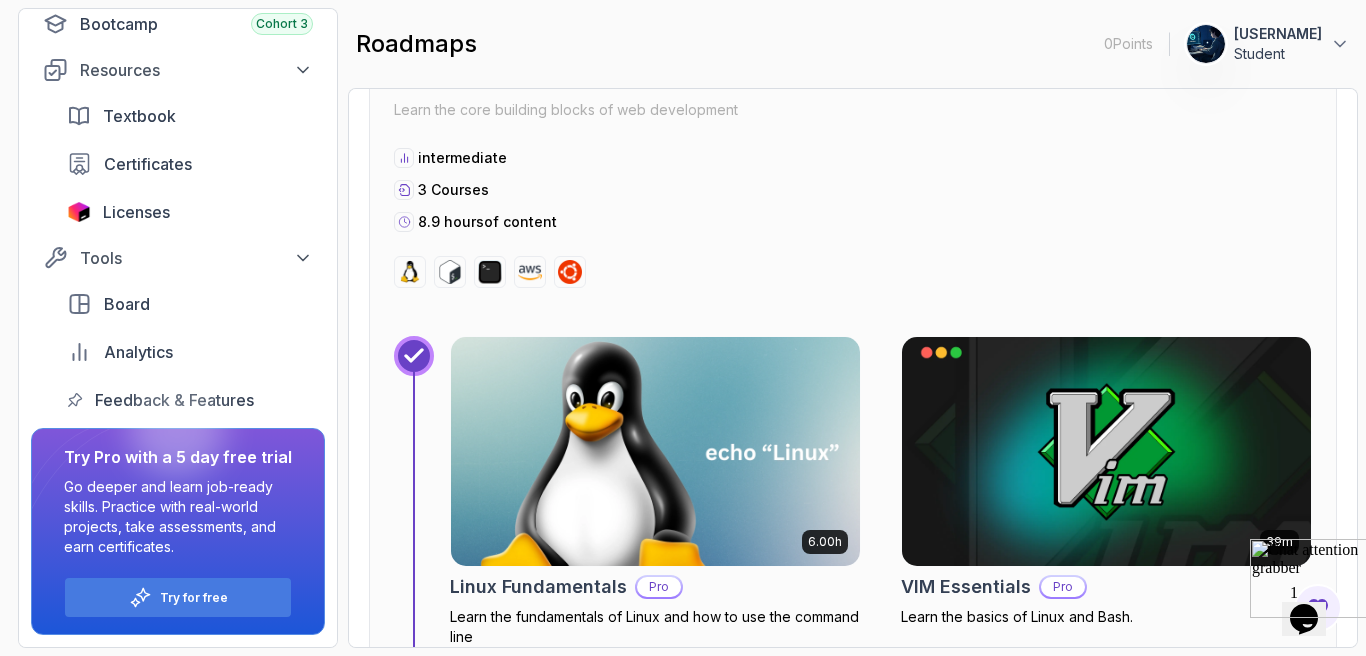 click at bounding box center [655, 451] 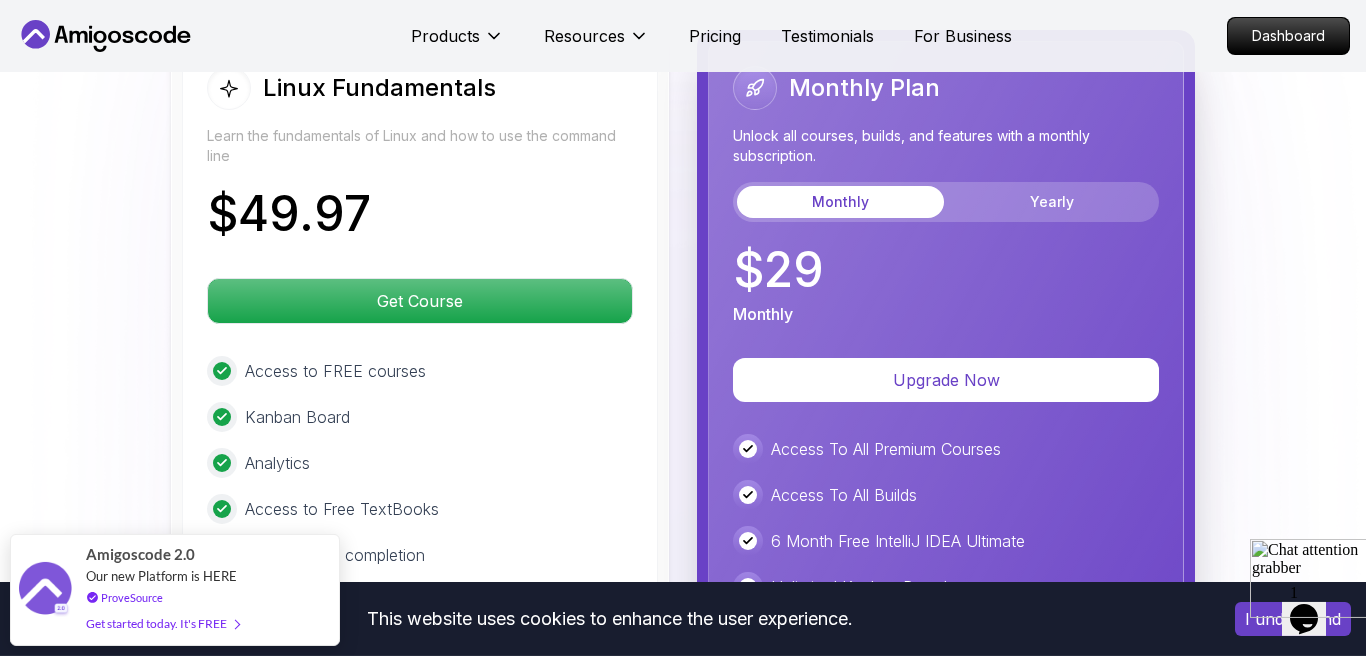 scroll, scrollTop: 4560, scrollLeft: 0, axis: vertical 